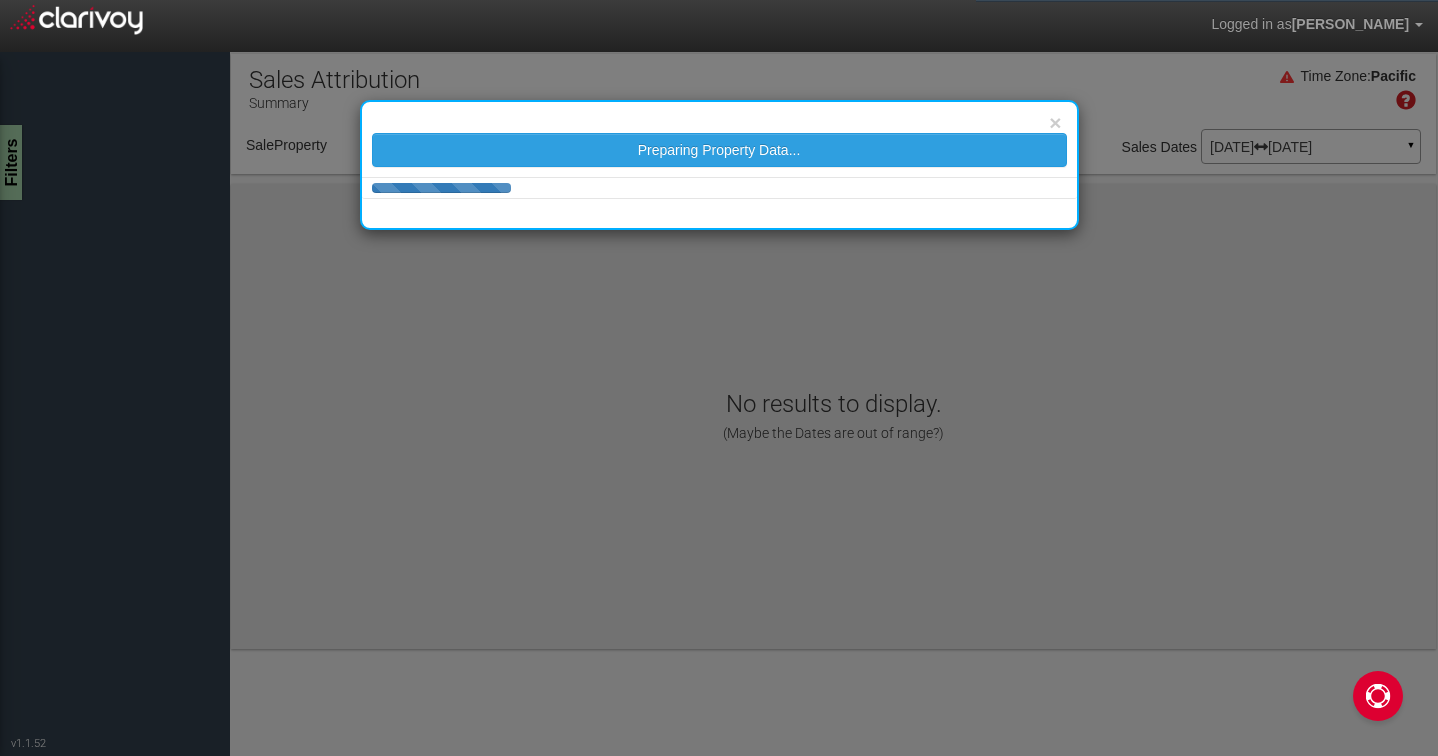 scroll, scrollTop: 0, scrollLeft: 0, axis: both 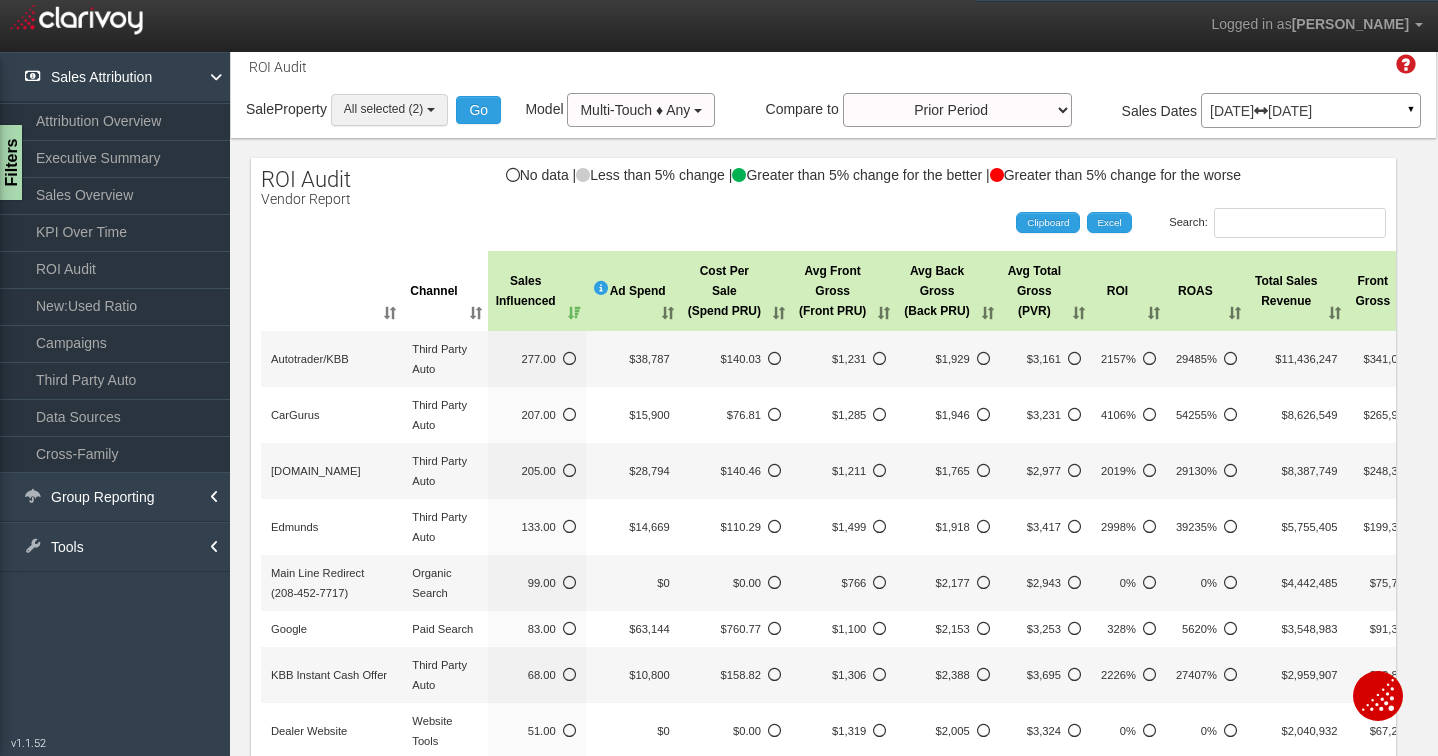 click at bounding box center (431, 110) 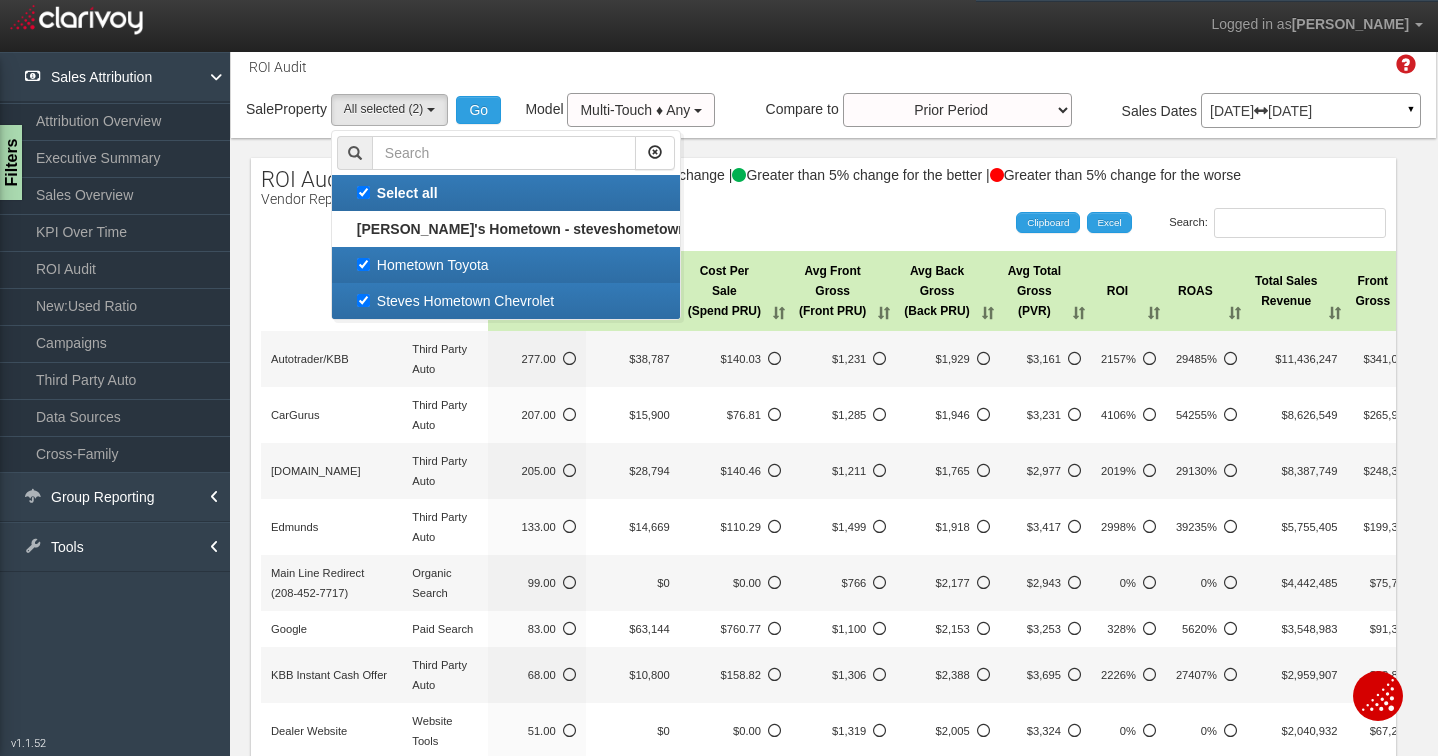 click on "Select all" at bounding box center [363, 192] 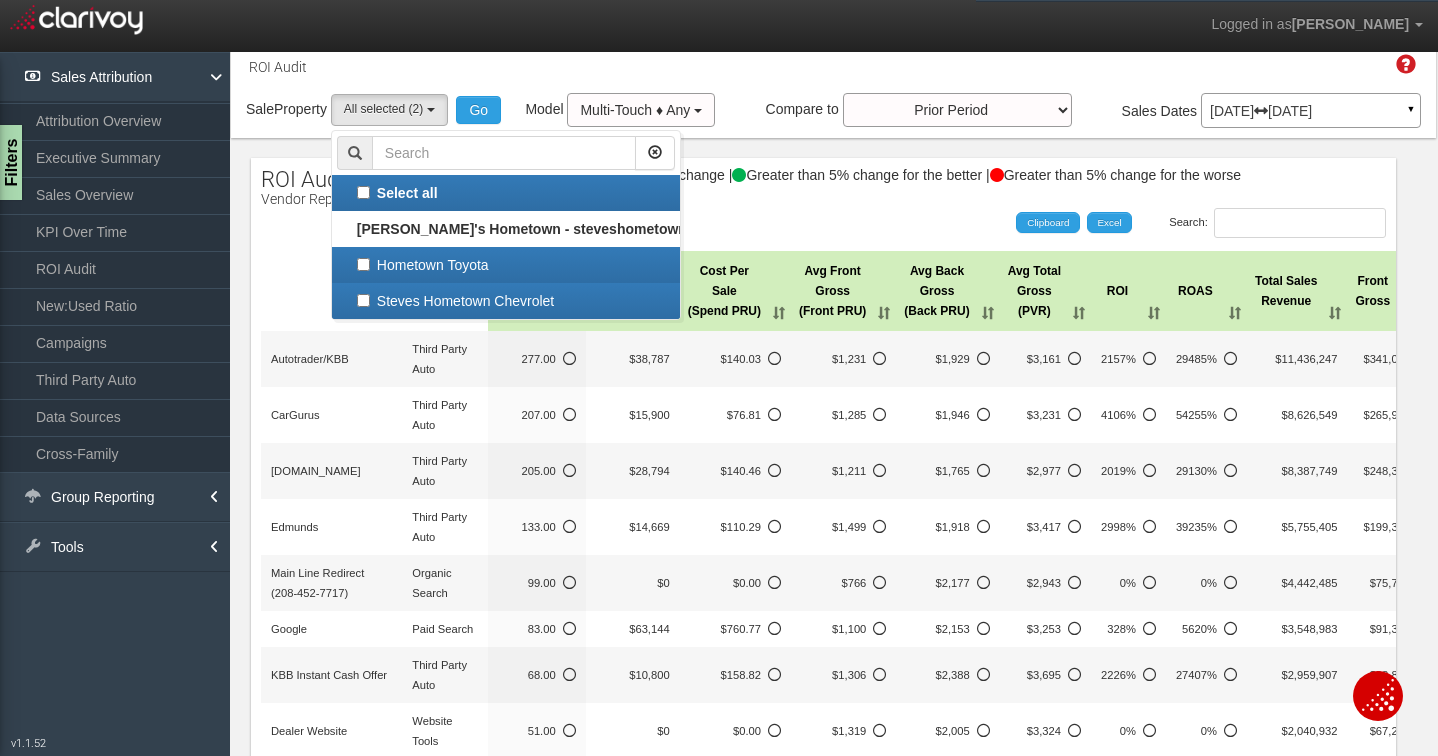 select 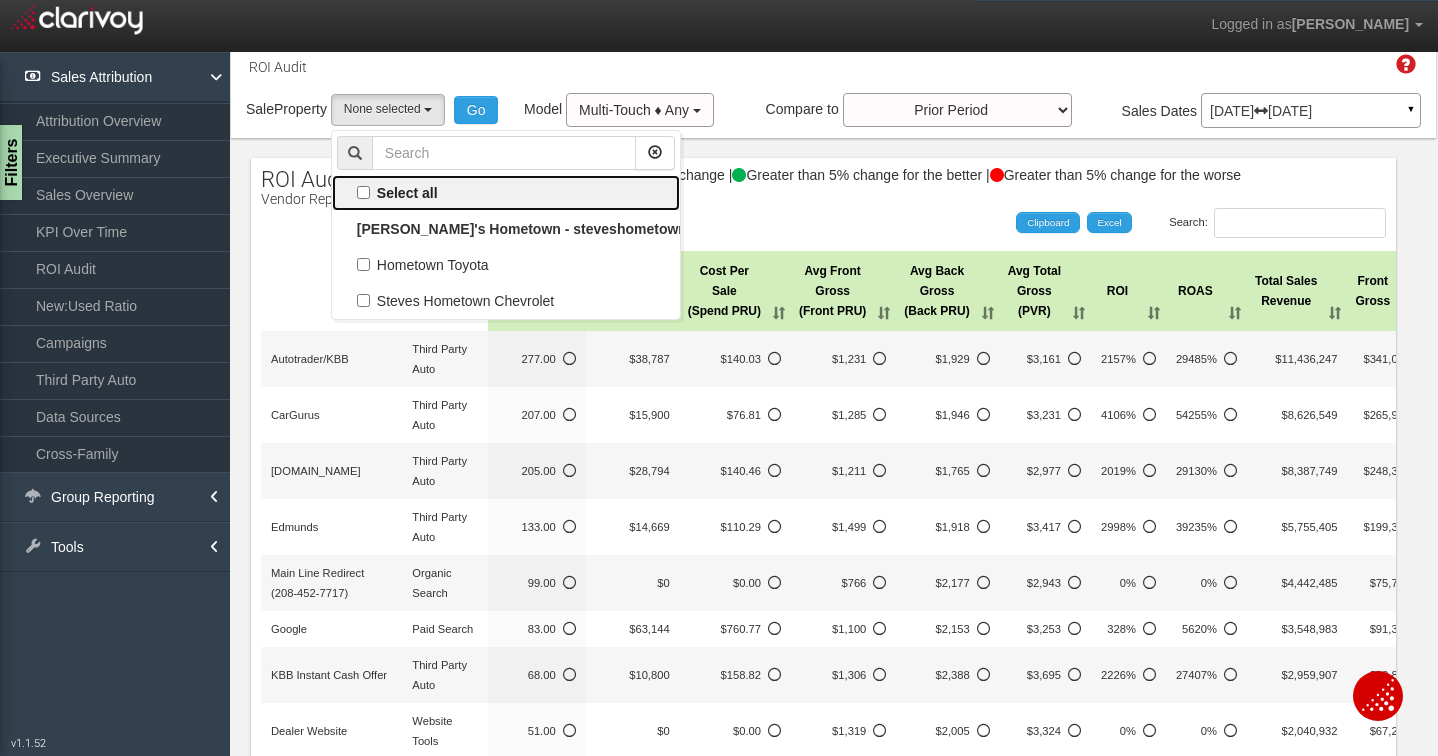 scroll, scrollTop: 17, scrollLeft: 0, axis: vertical 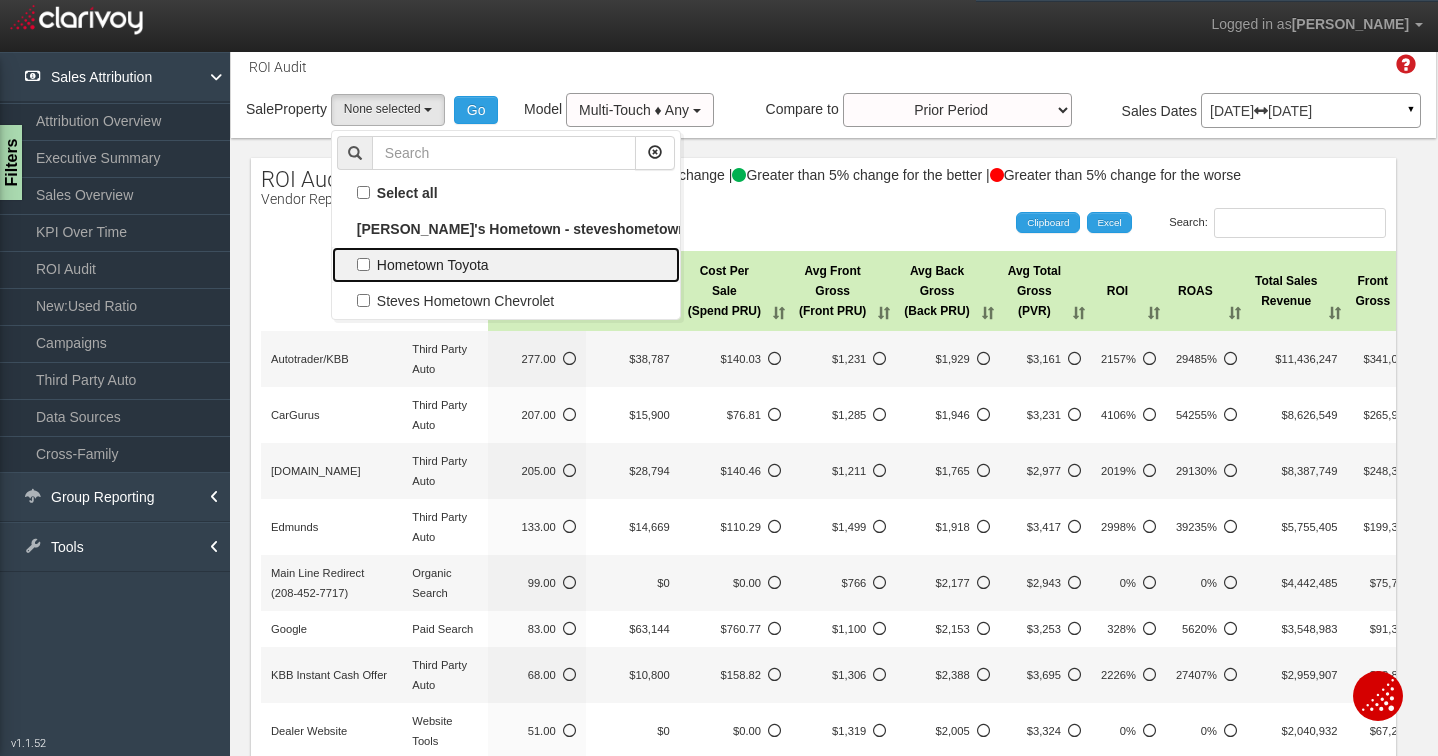 click on "Hometown Toyota" at bounding box center [506, 265] 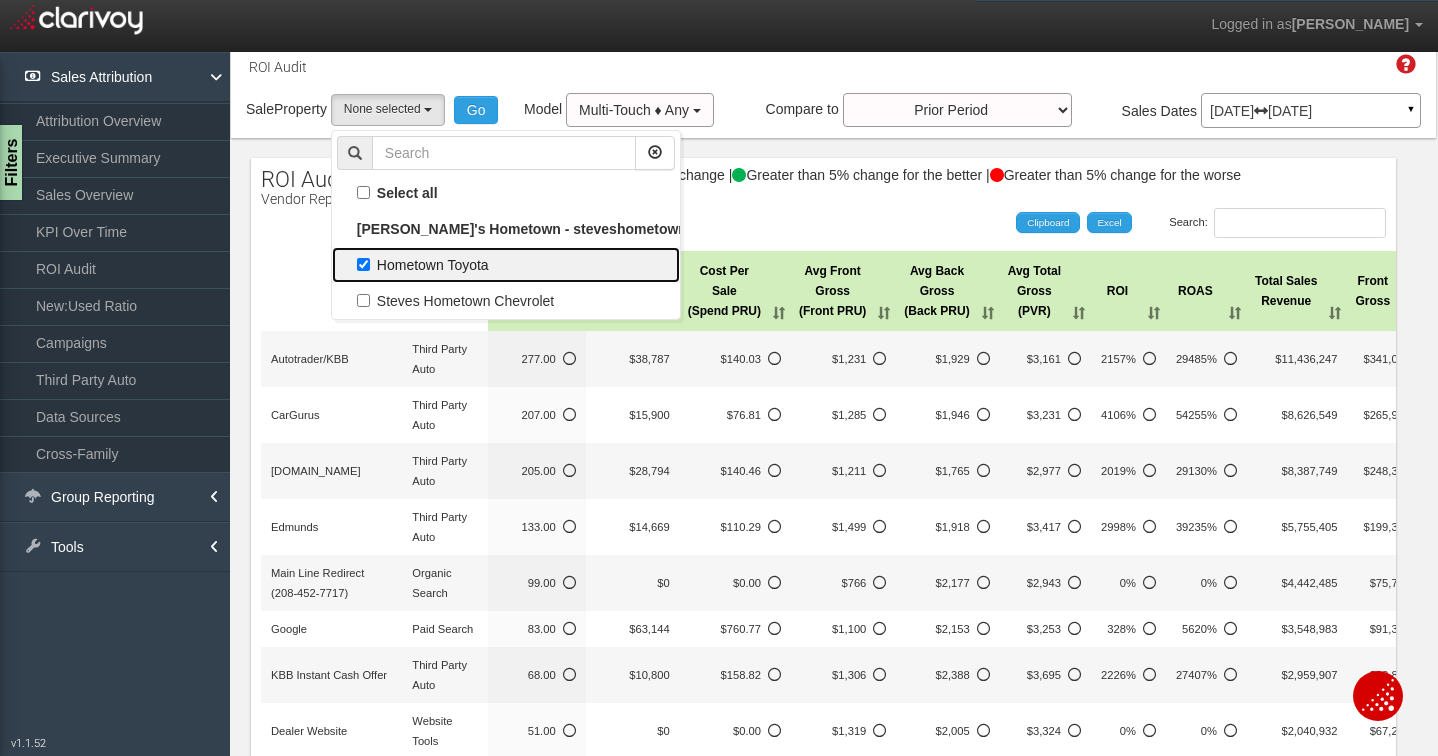 select on "object:199" 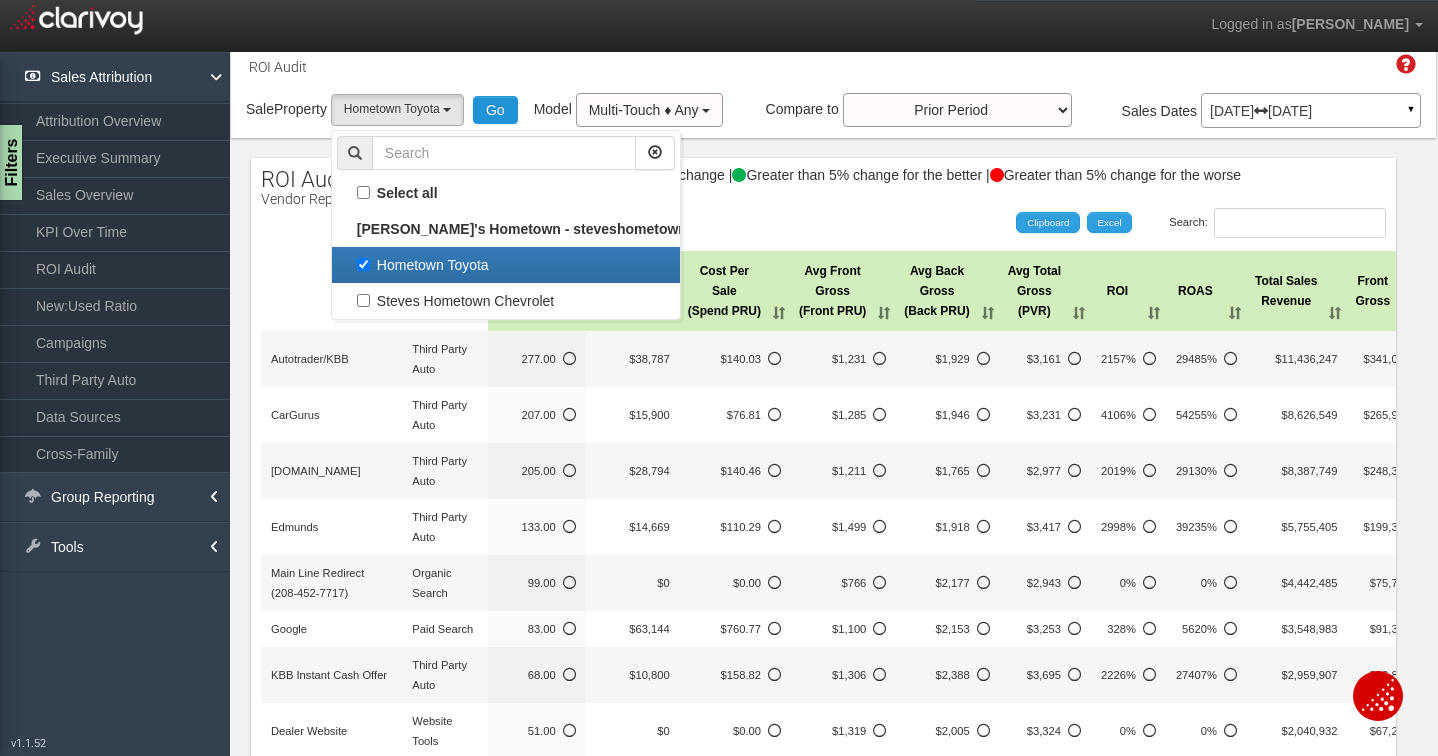 click on "Go" at bounding box center [495, 110] 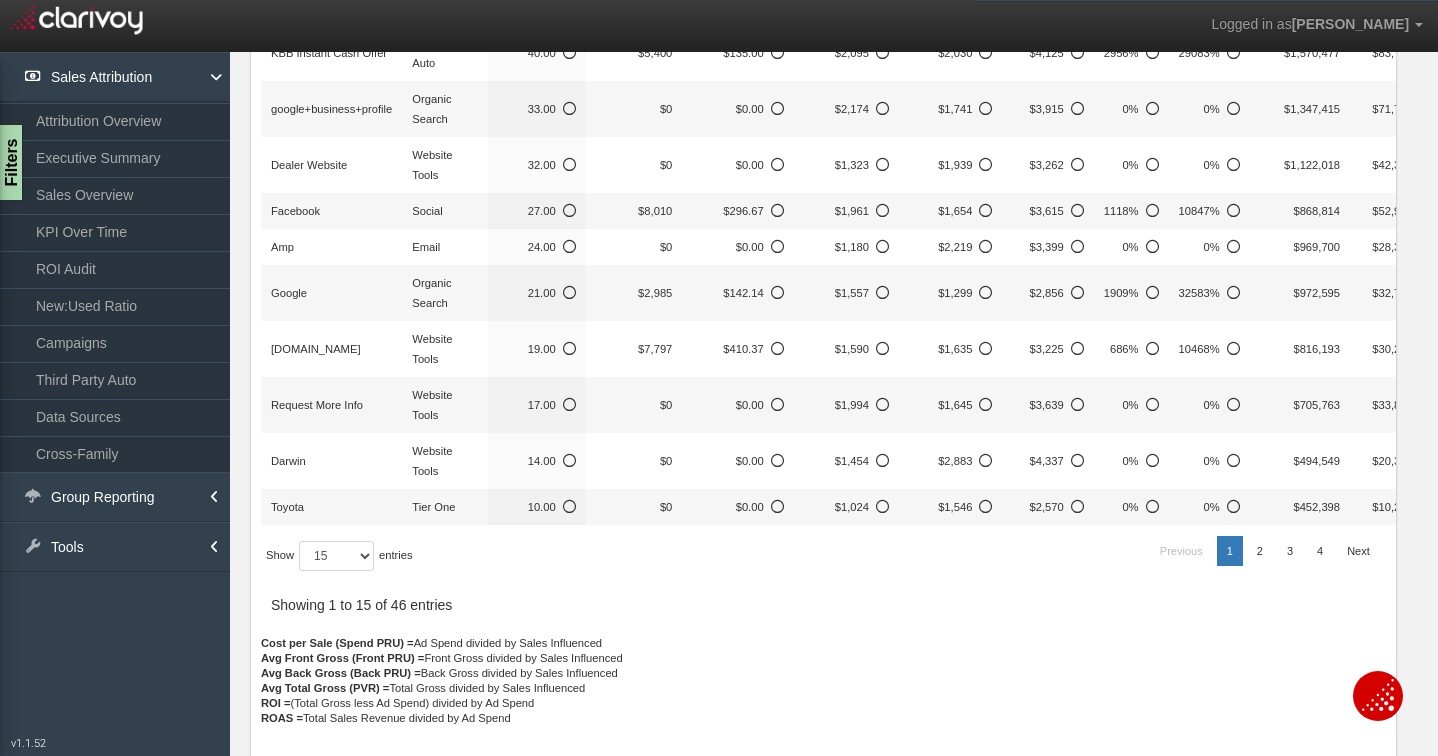scroll, scrollTop: 601, scrollLeft: 0, axis: vertical 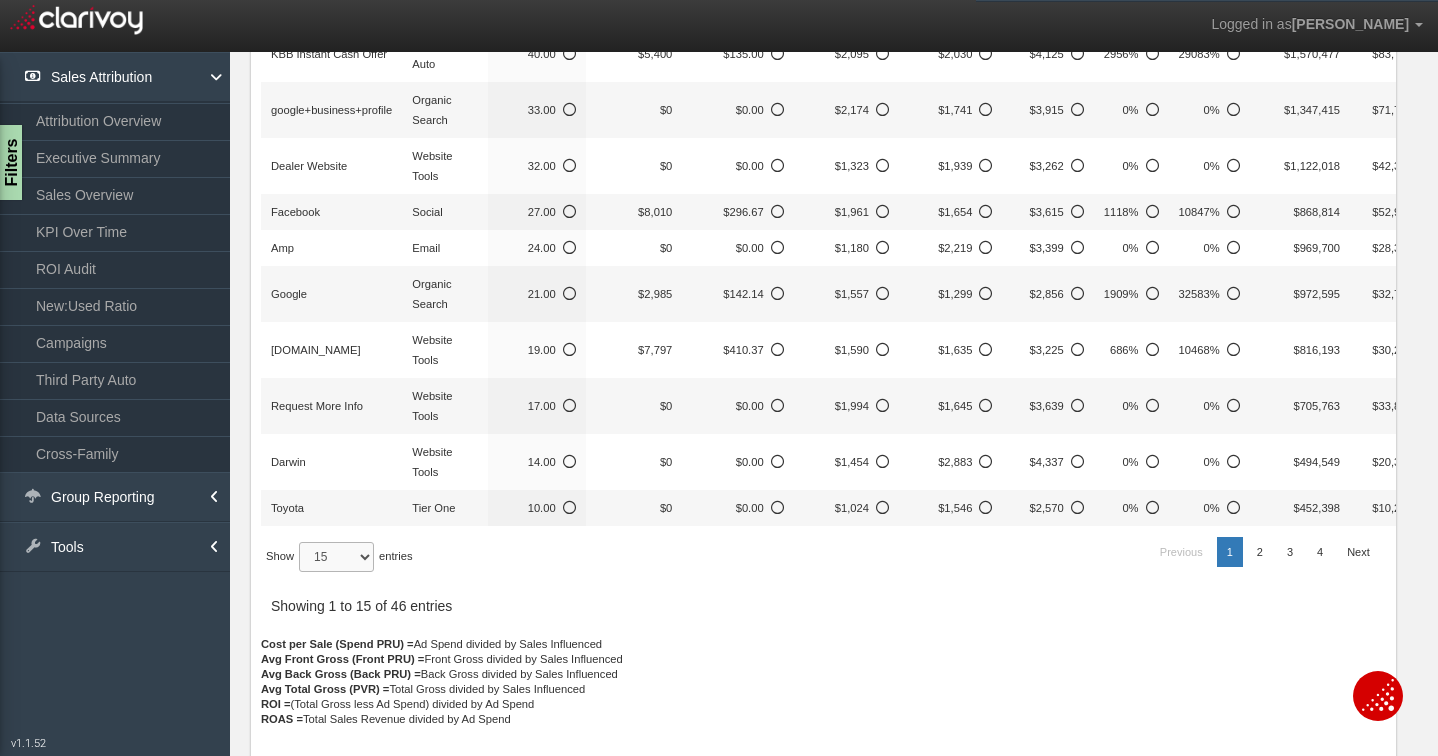 select on "-1" 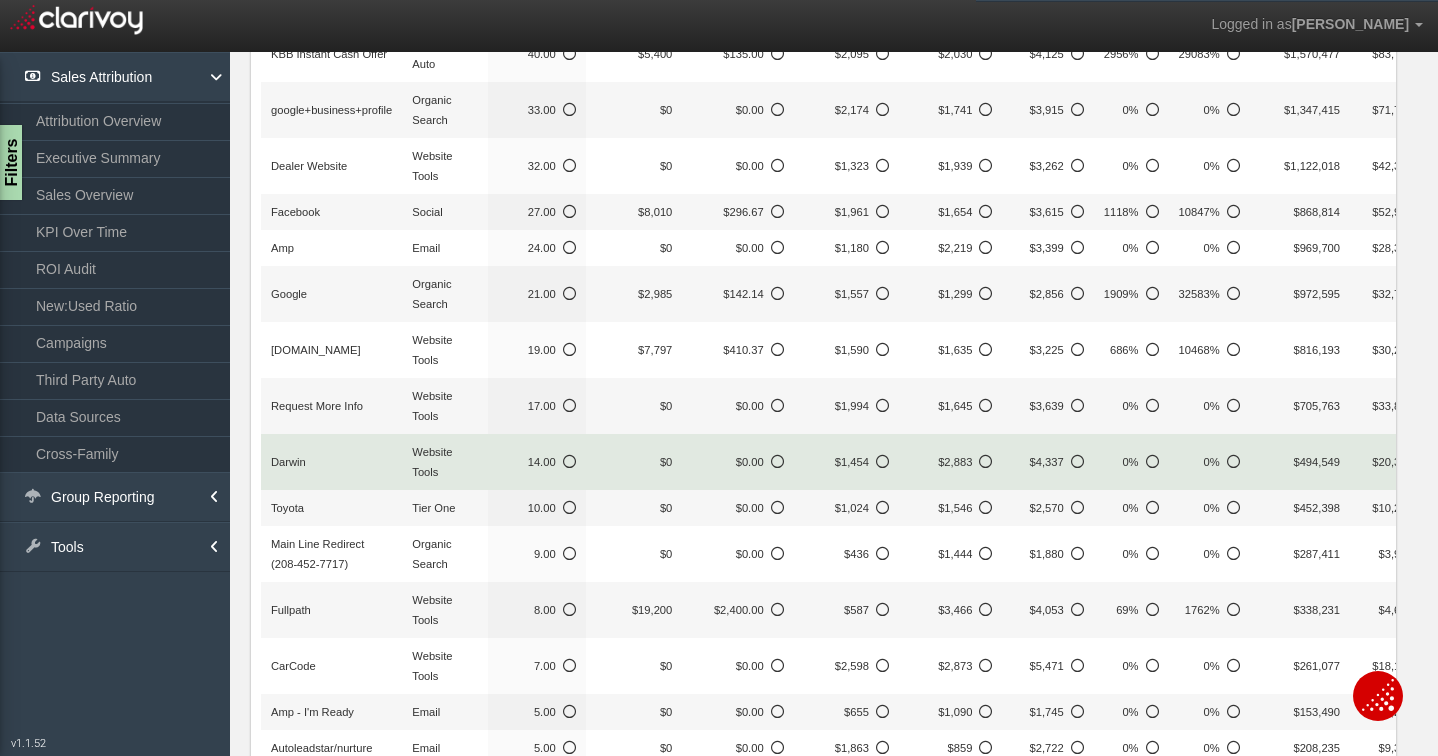 click on "$0" at bounding box center (666, 462) 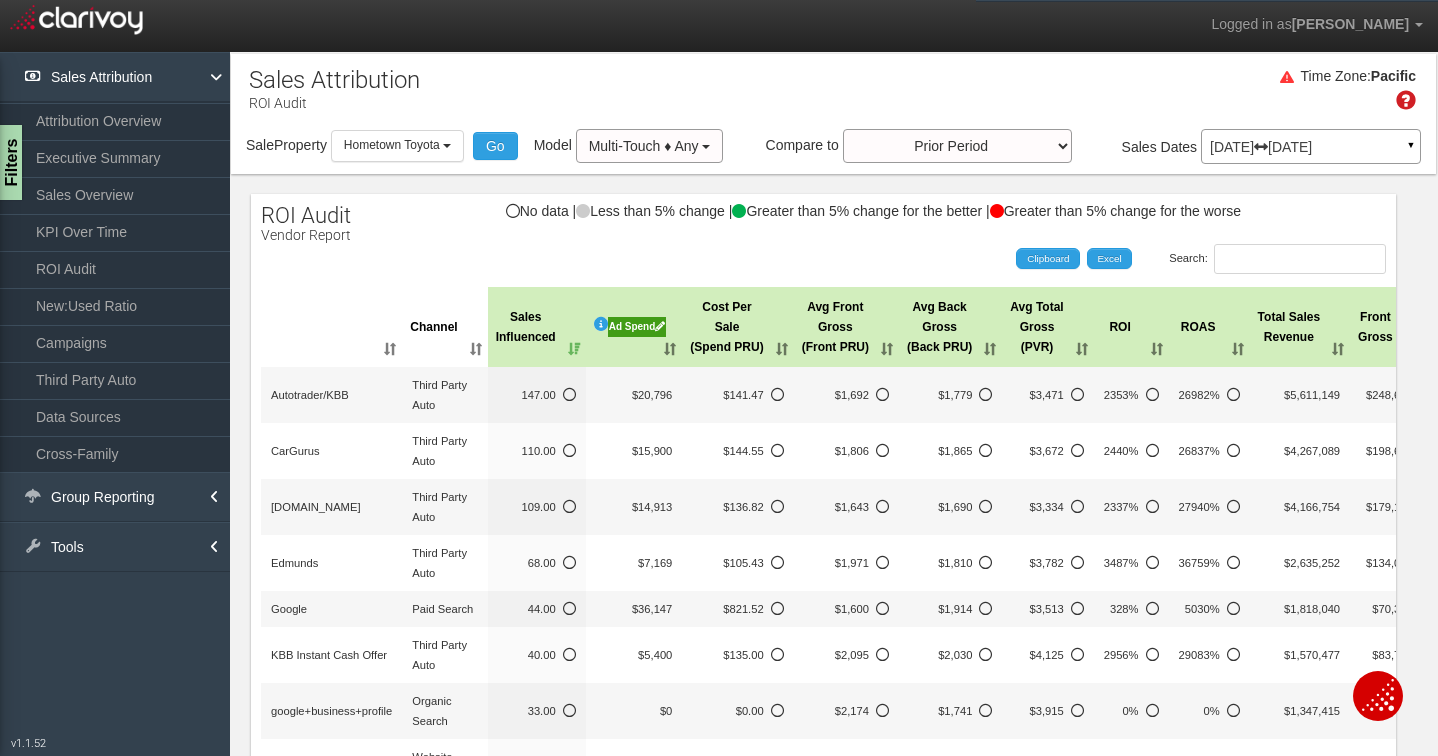 scroll, scrollTop: 0, scrollLeft: 0, axis: both 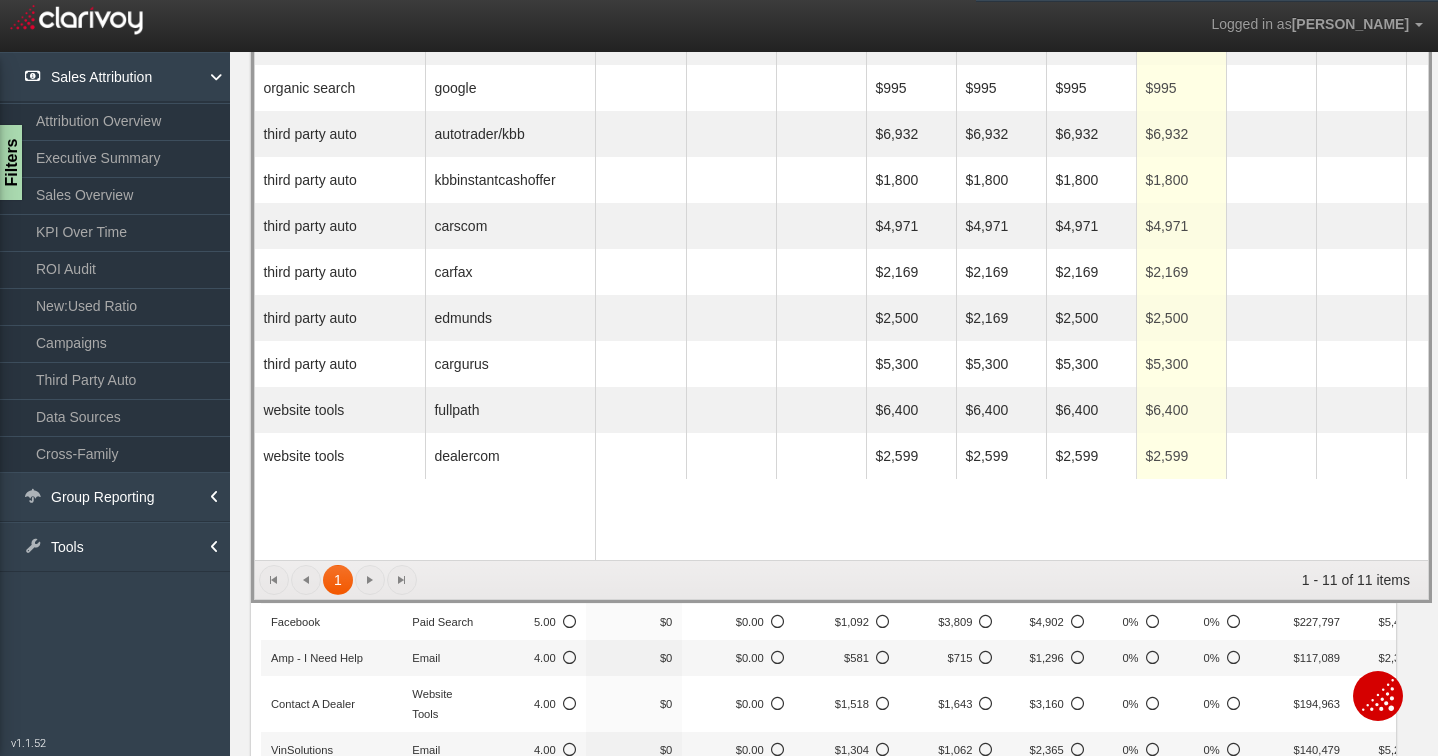 click on "1 1 1 - 11 of 11 items" at bounding box center (841, 579) 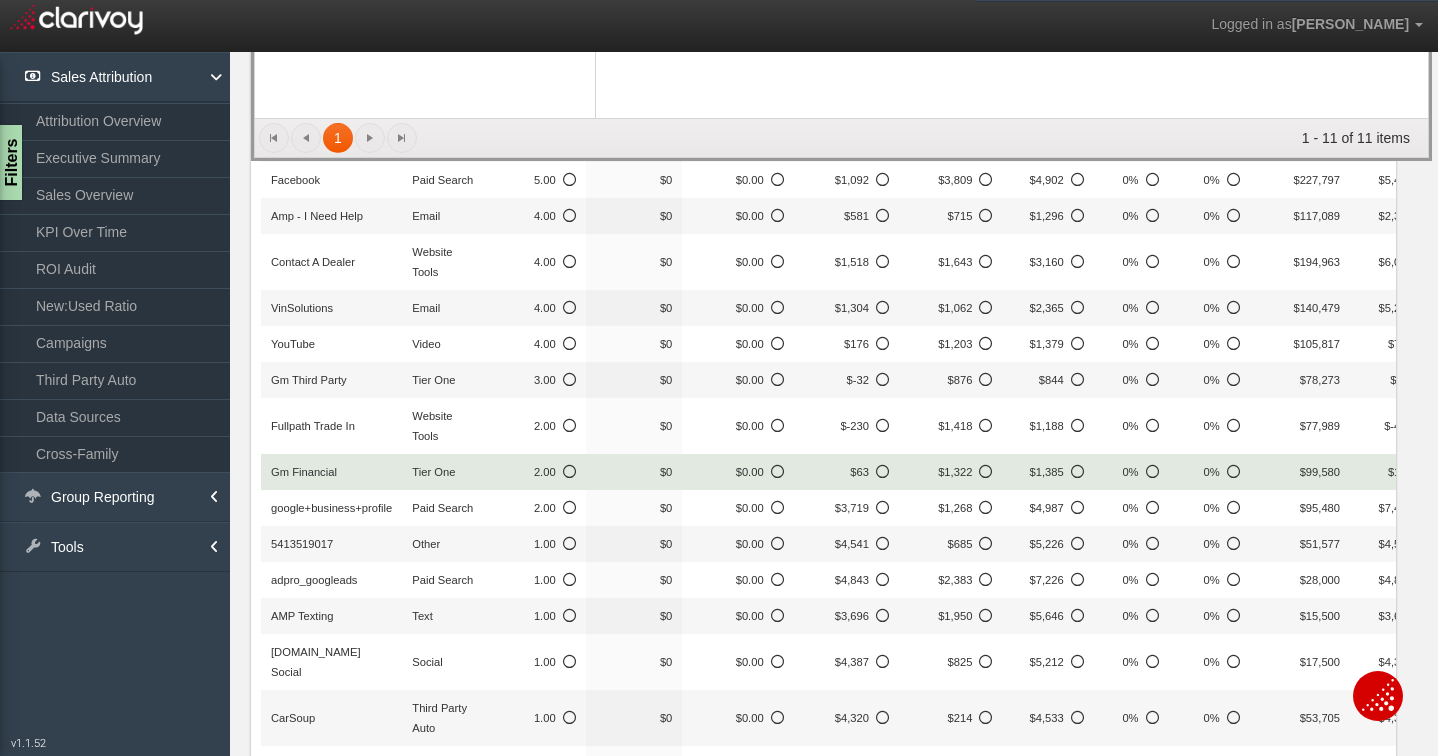 scroll, scrollTop: 743, scrollLeft: 0, axis: vertical 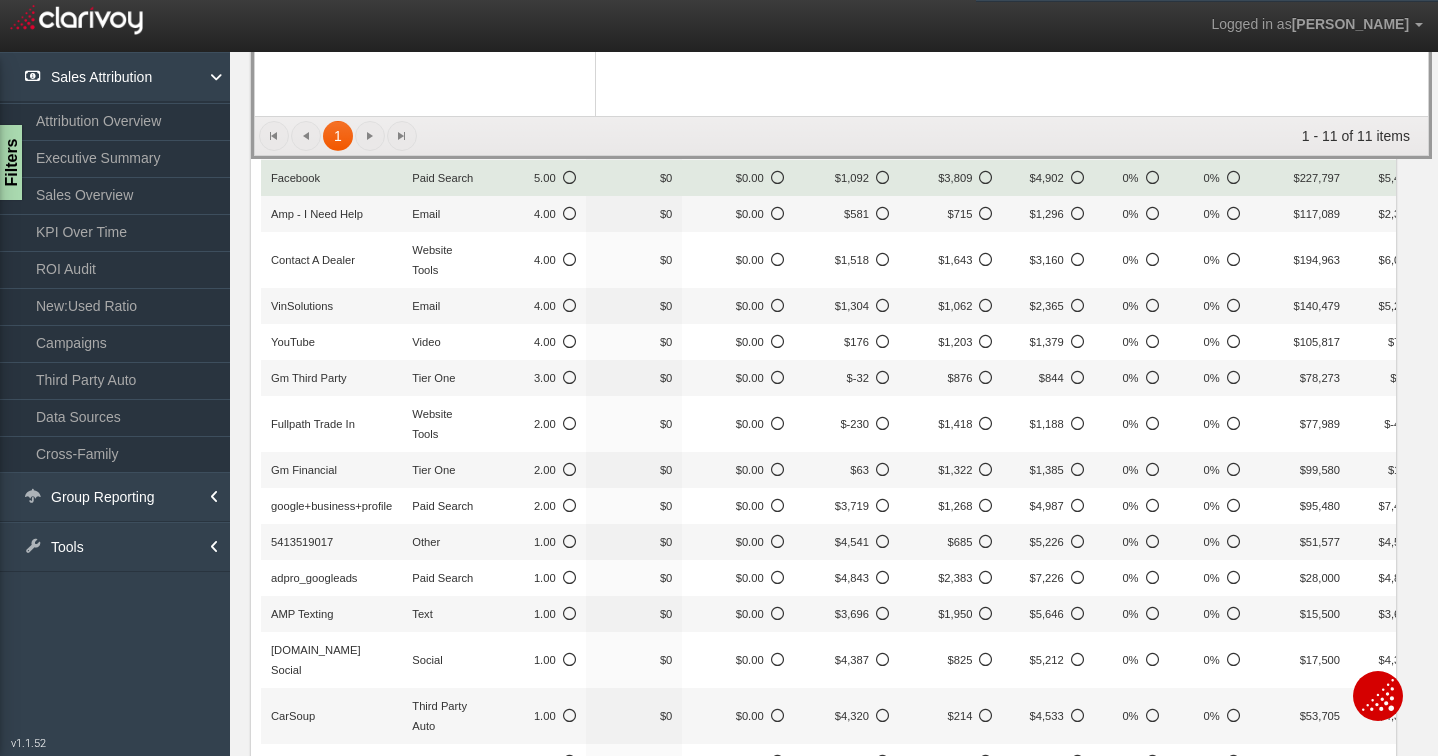 click on "$0" at bounding box center [634, 178] 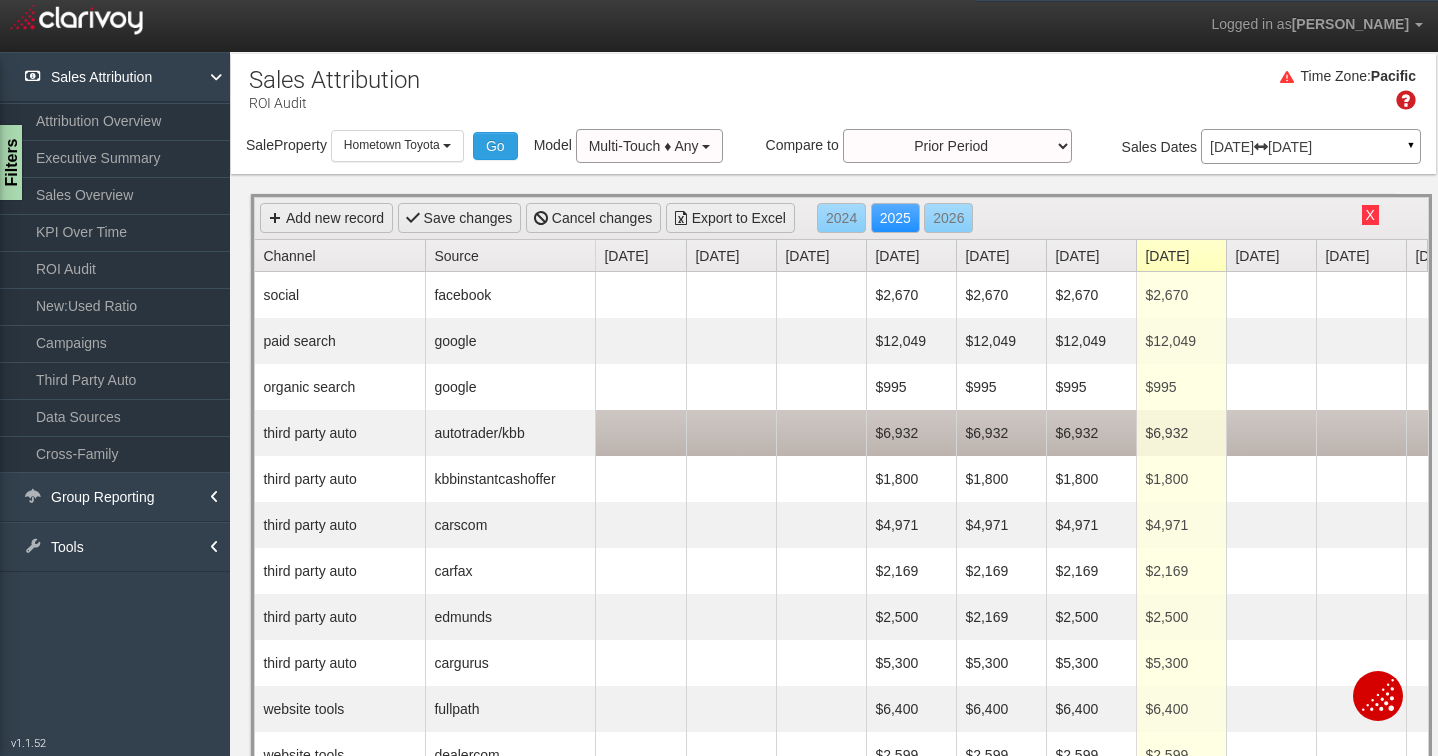 scroll, scrollTop: 0, scrollLeft: 0, axis: both 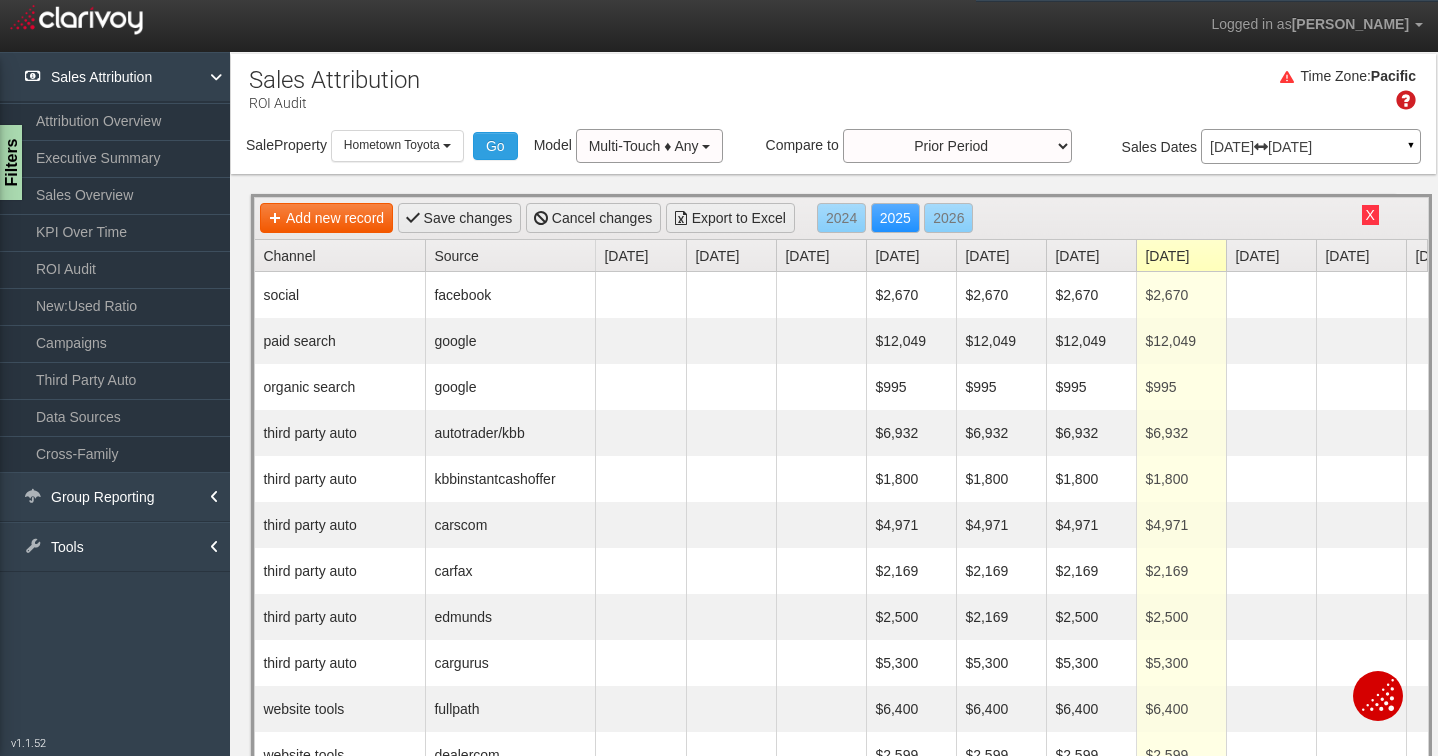 click on "Add new record" at bounding box center (326, 218) 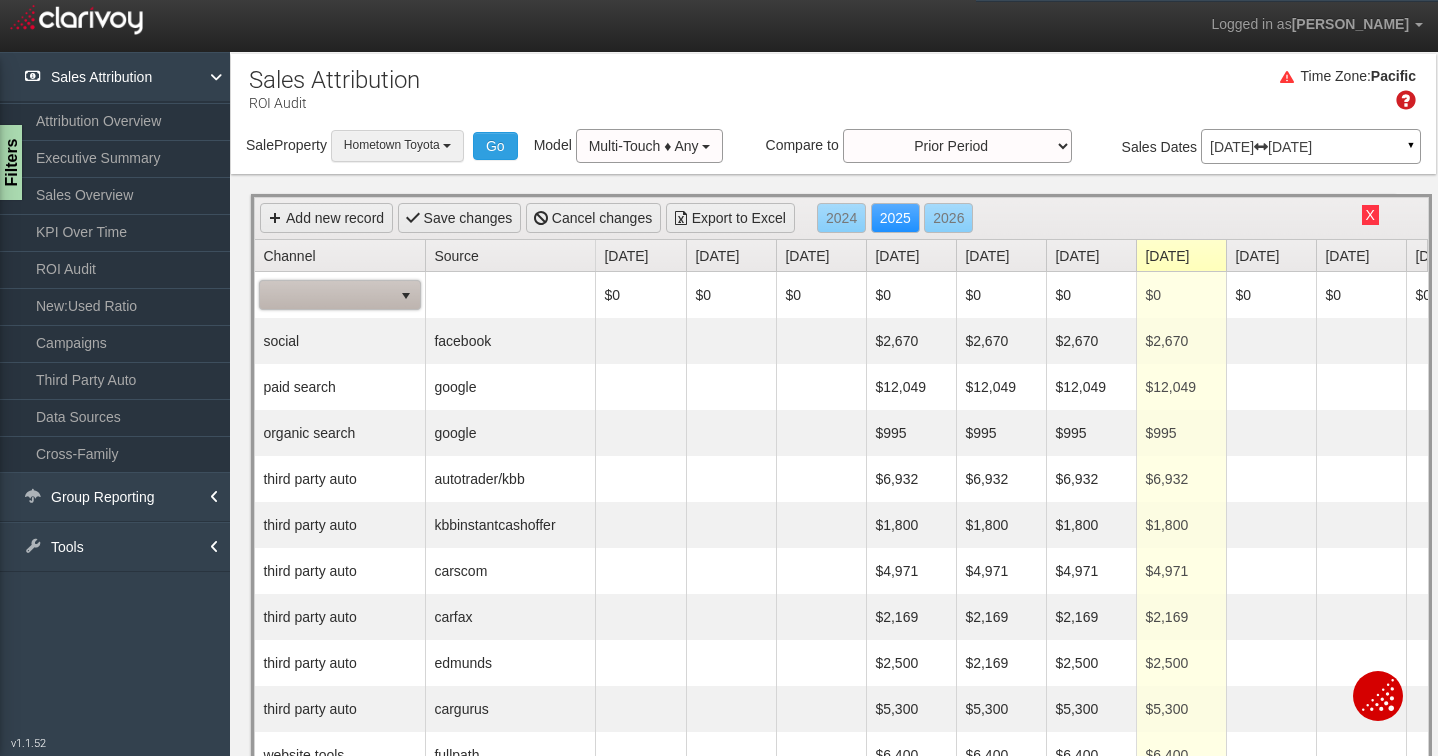 click on "Hometown Toyota" at bounding box center [397, 145] 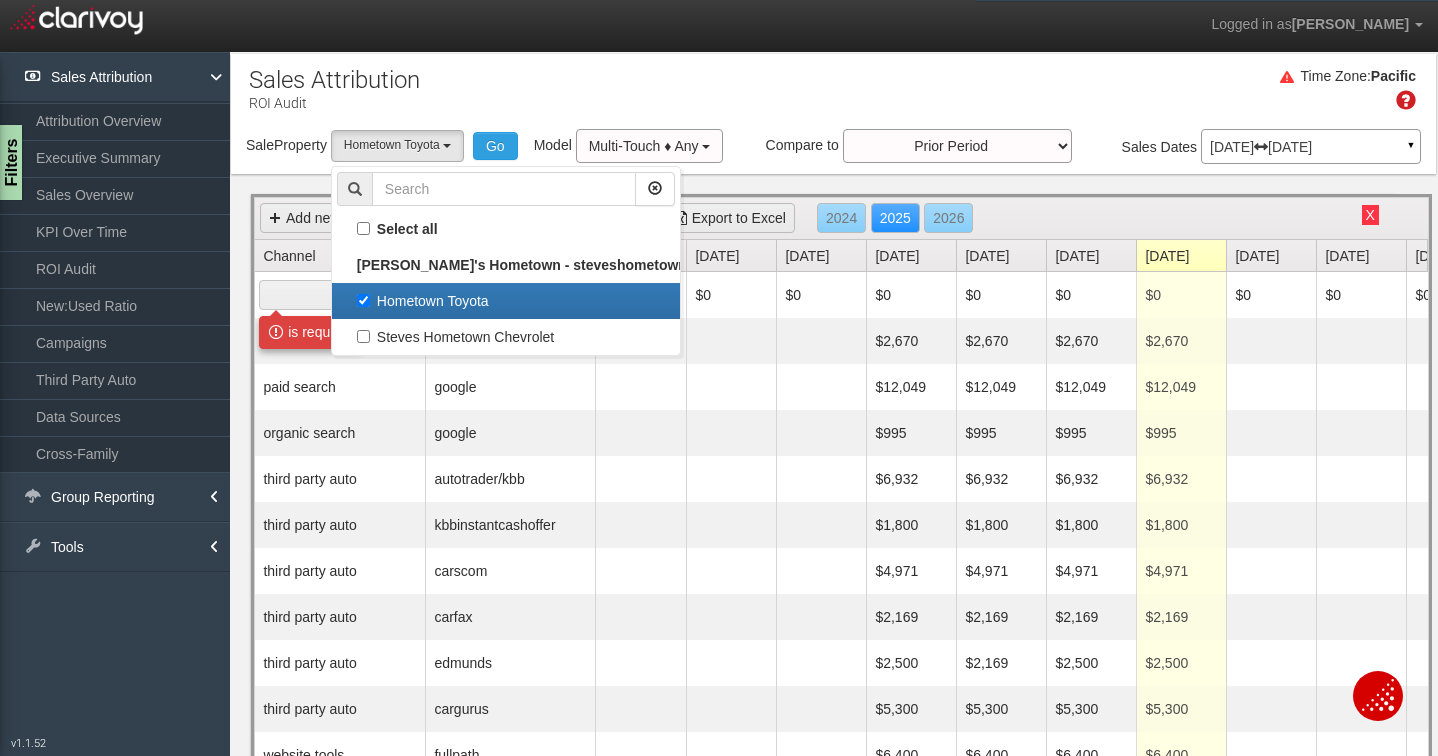 click on "Hometown Toyota" at bounding box center (506, 301) 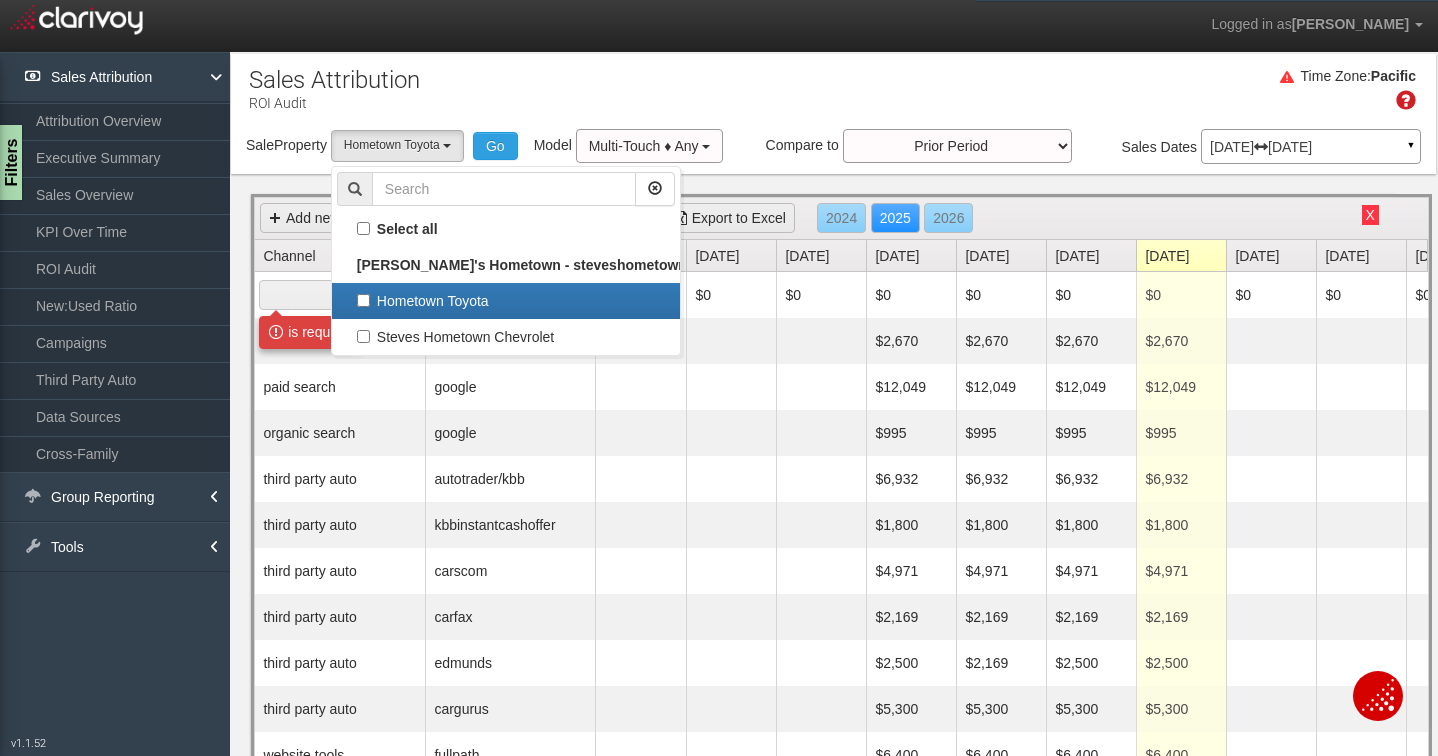 select 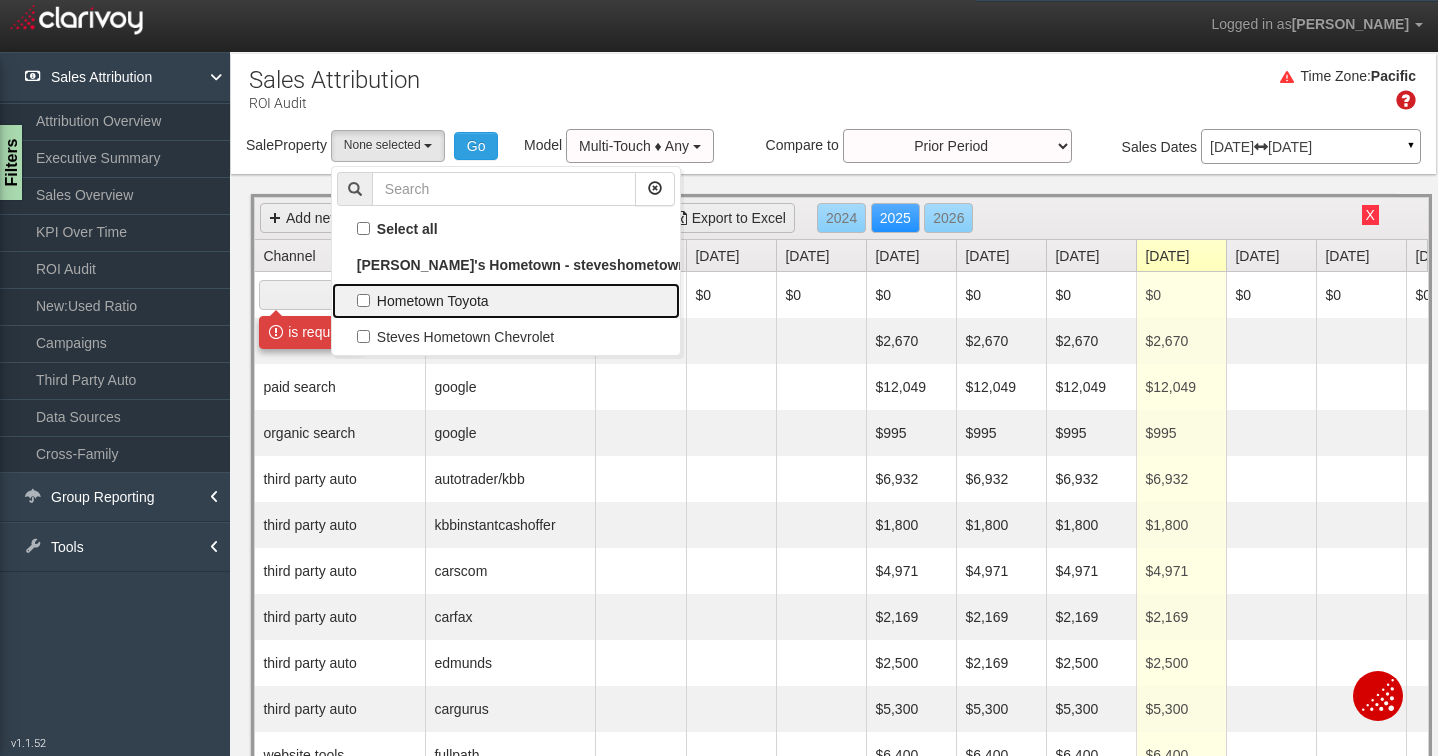 scroll, scrollTop: 17, scrollLeft: 0, axis: vertical 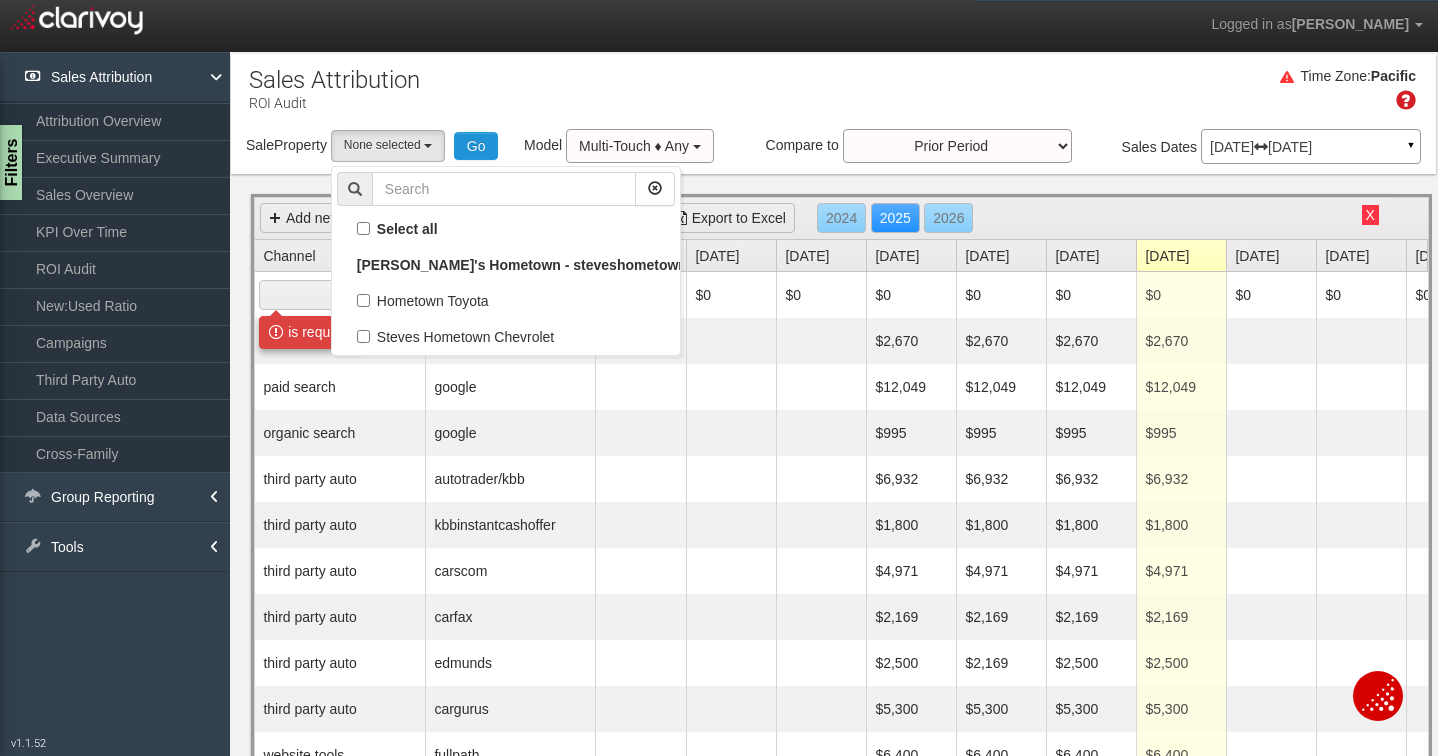 click on "Go" at bounding box center [476, 146] 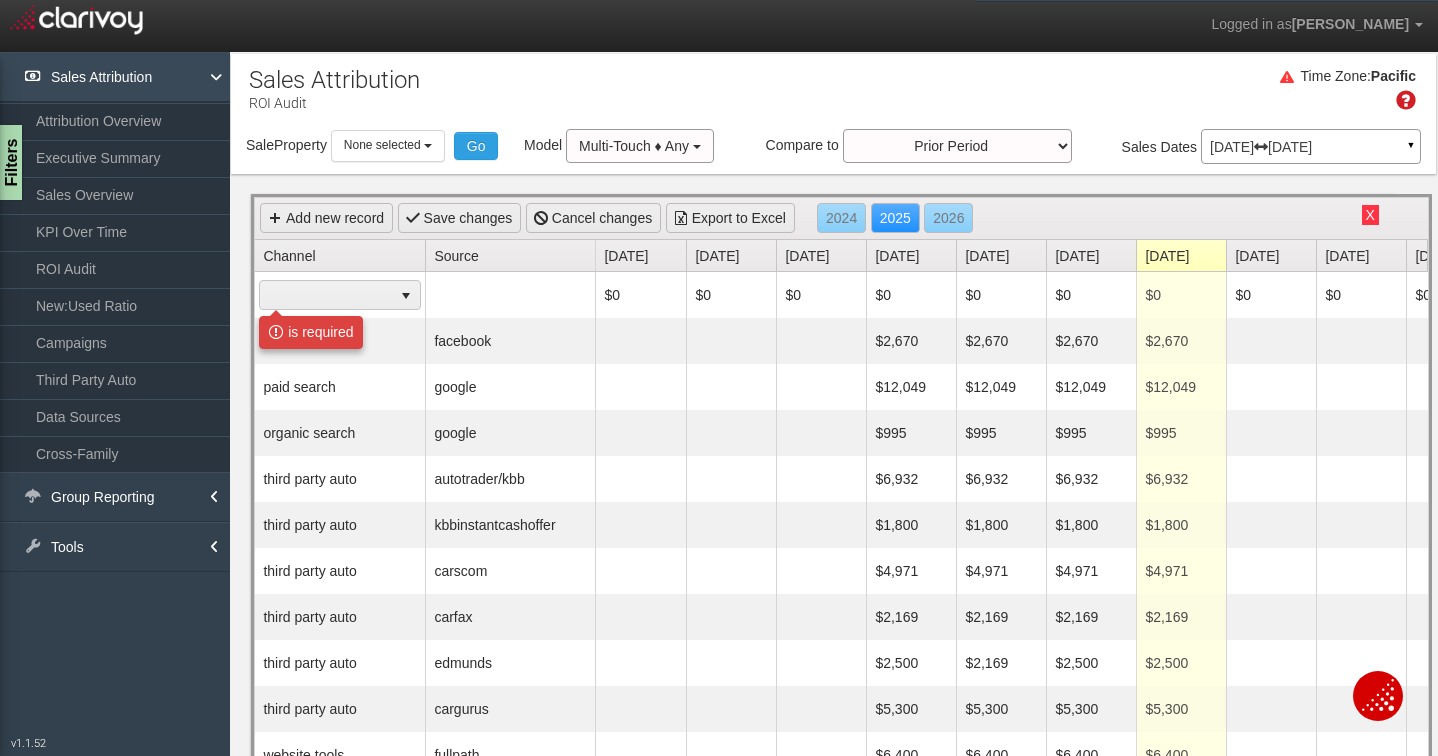 click on "Sales Attribution" at bounding box center (115, 77) 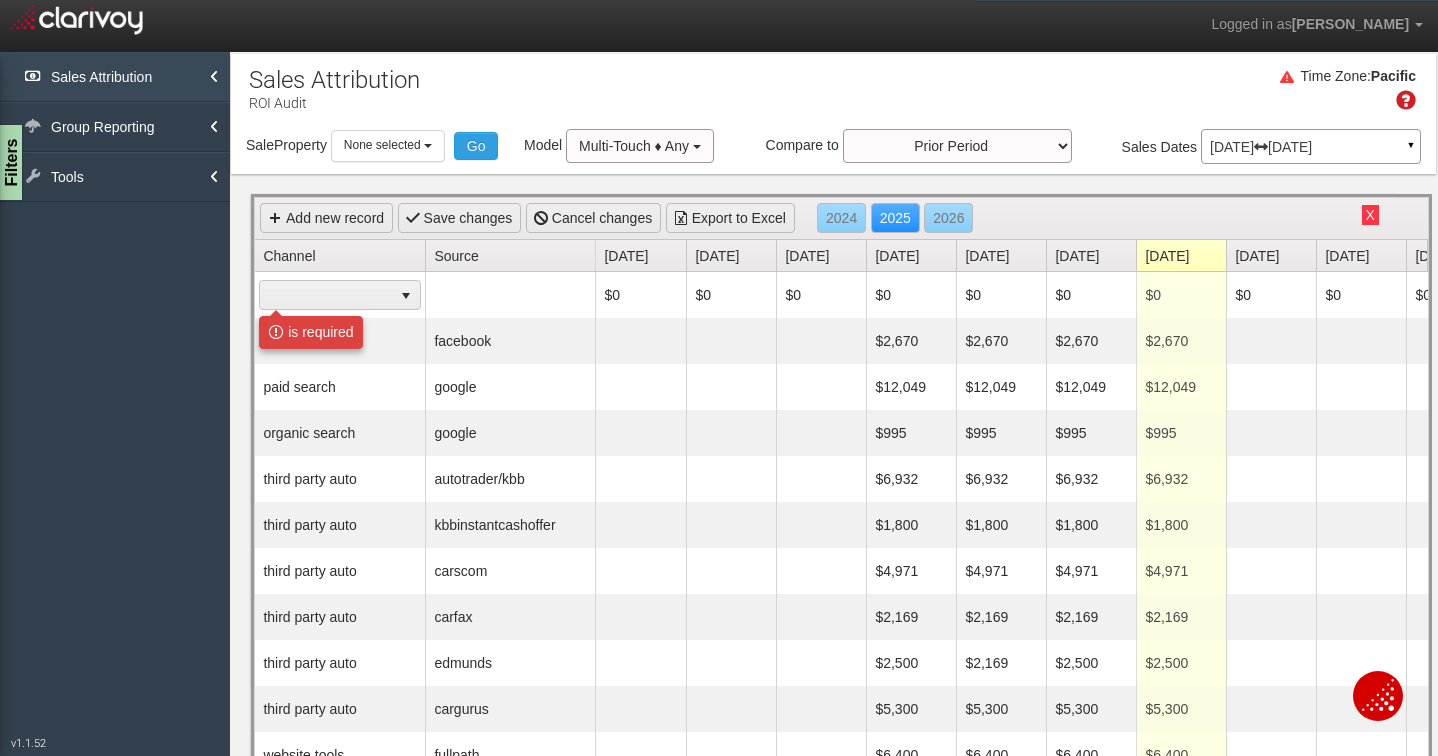 click on "Sales Attribution" at bounding box center [115, 77] 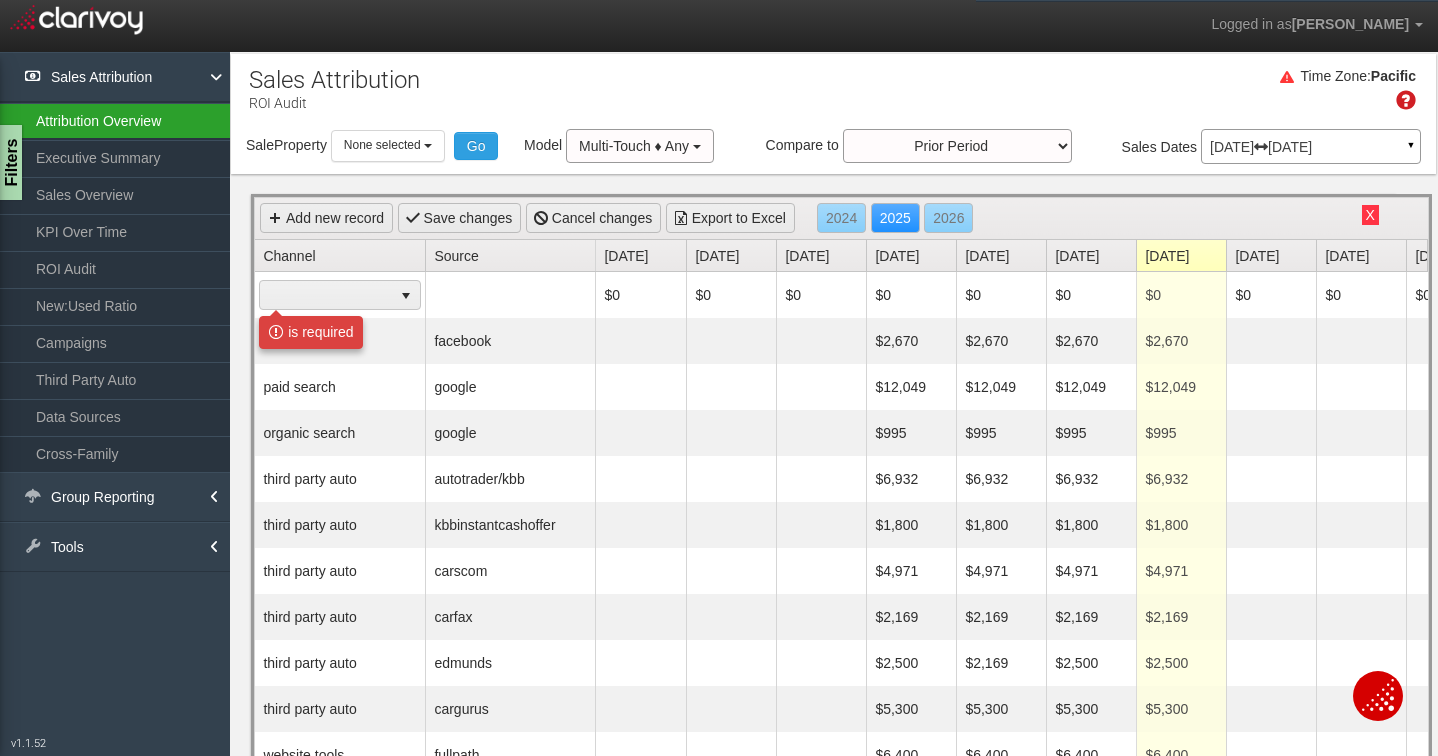 click on "Attribution Overview" at bounding box center (115, 121) 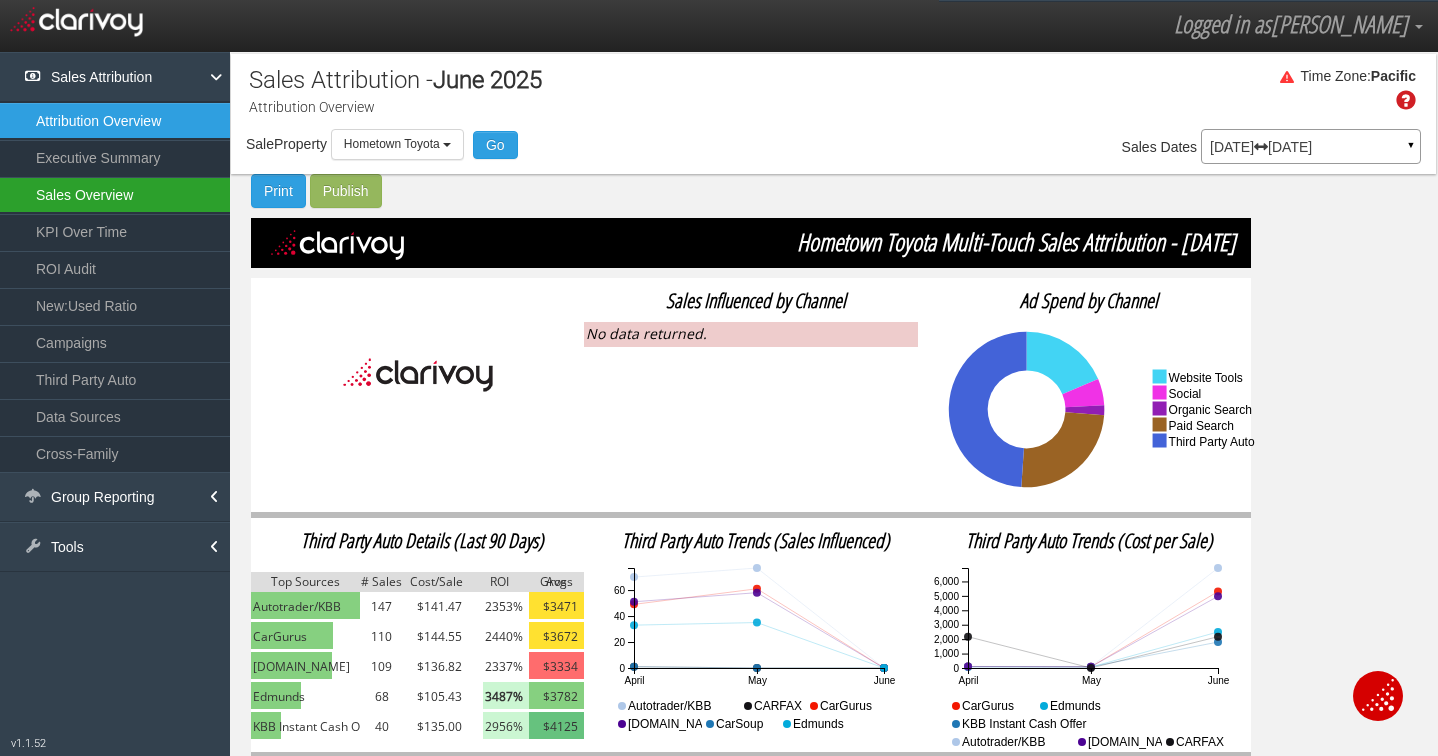 click on "Sales Overview" at bounding box center [115, 195] 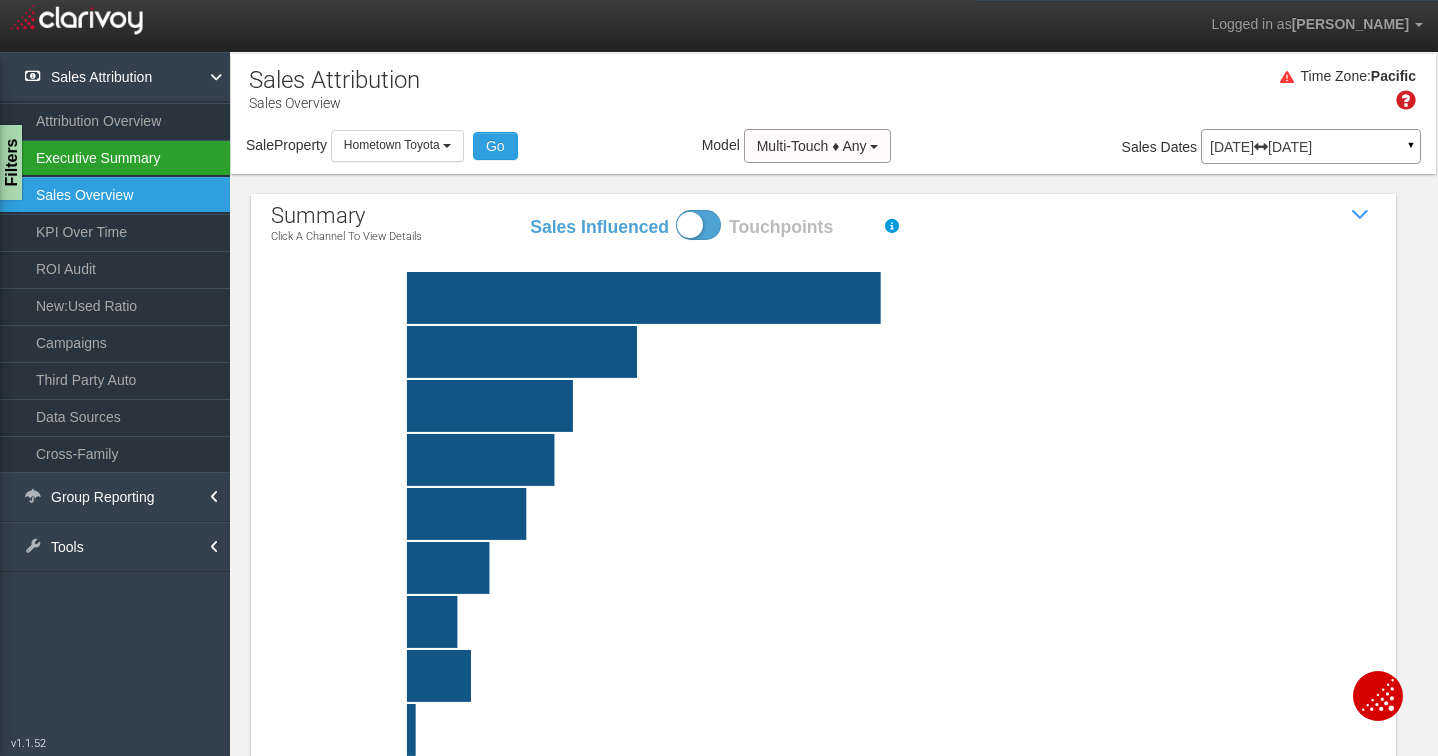click on "Executive Summary" at bounding box center [115, 158] 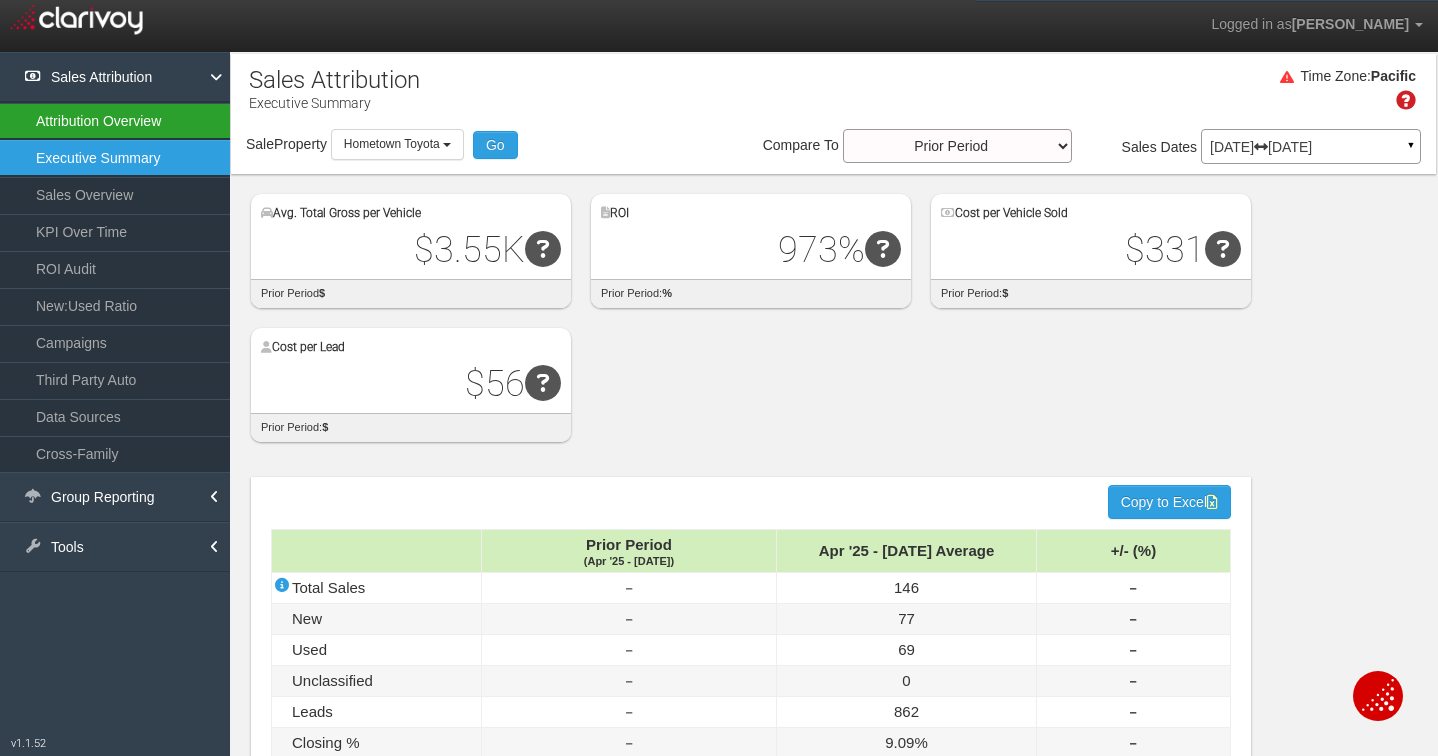 click on "Attribution Overview" at bounding box center [115, 121] 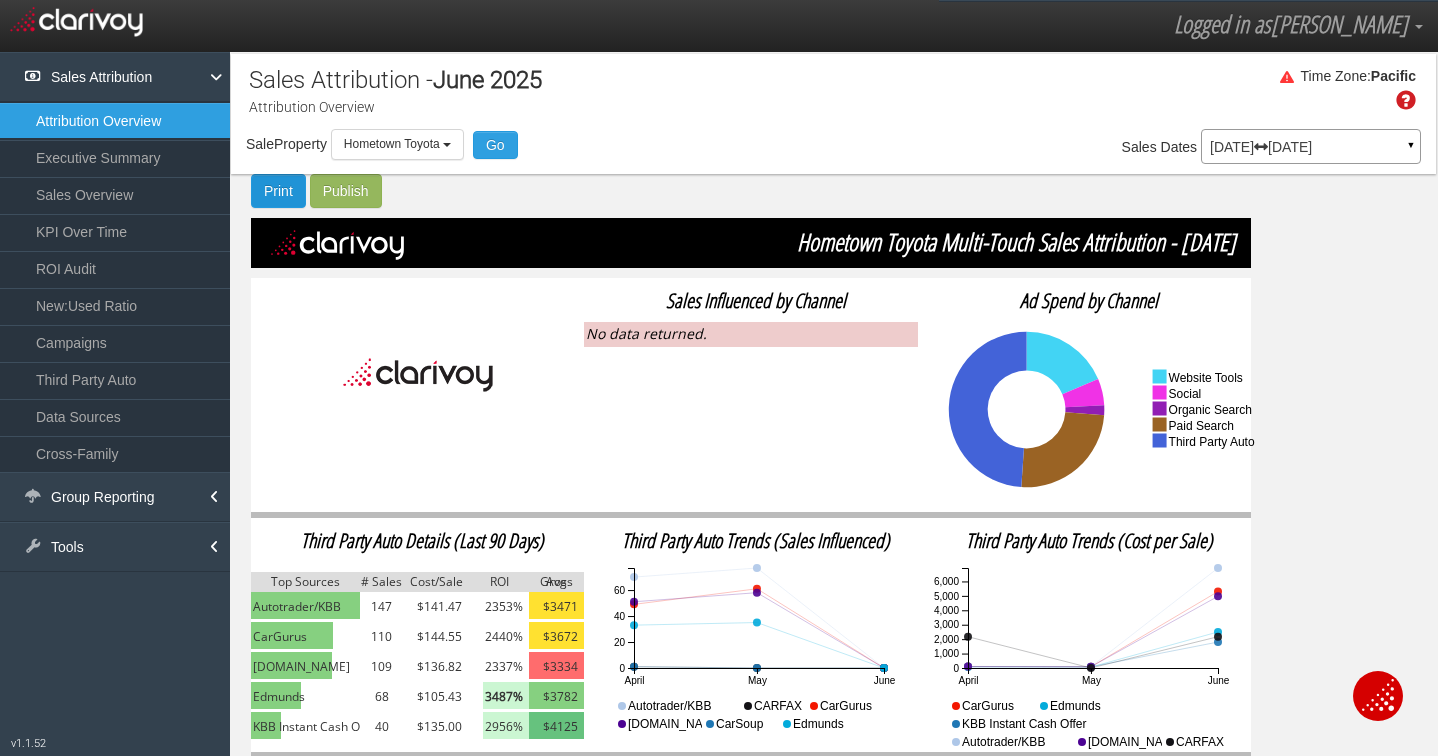 click on "Print" at bounding box center [278, 191] 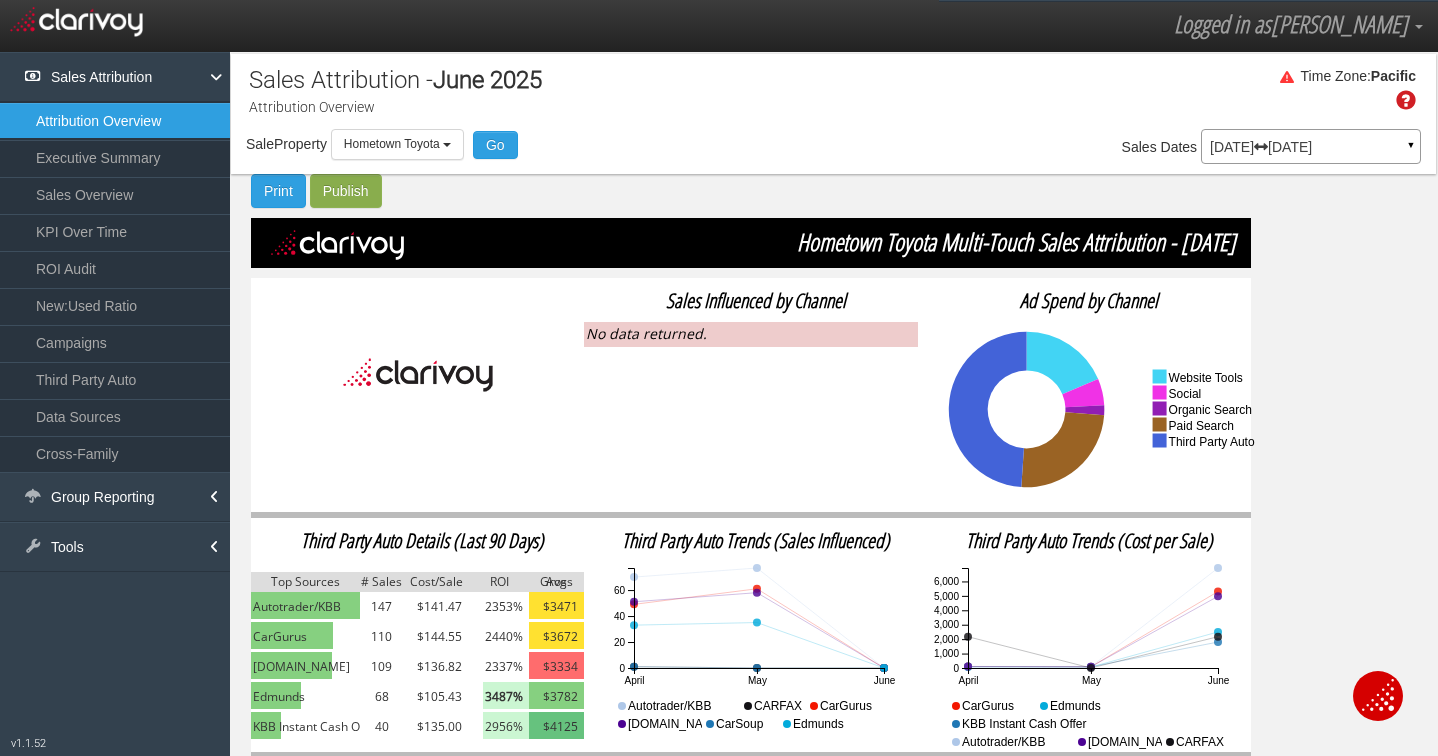 click on "Publish" at bounding box center (346, 191) 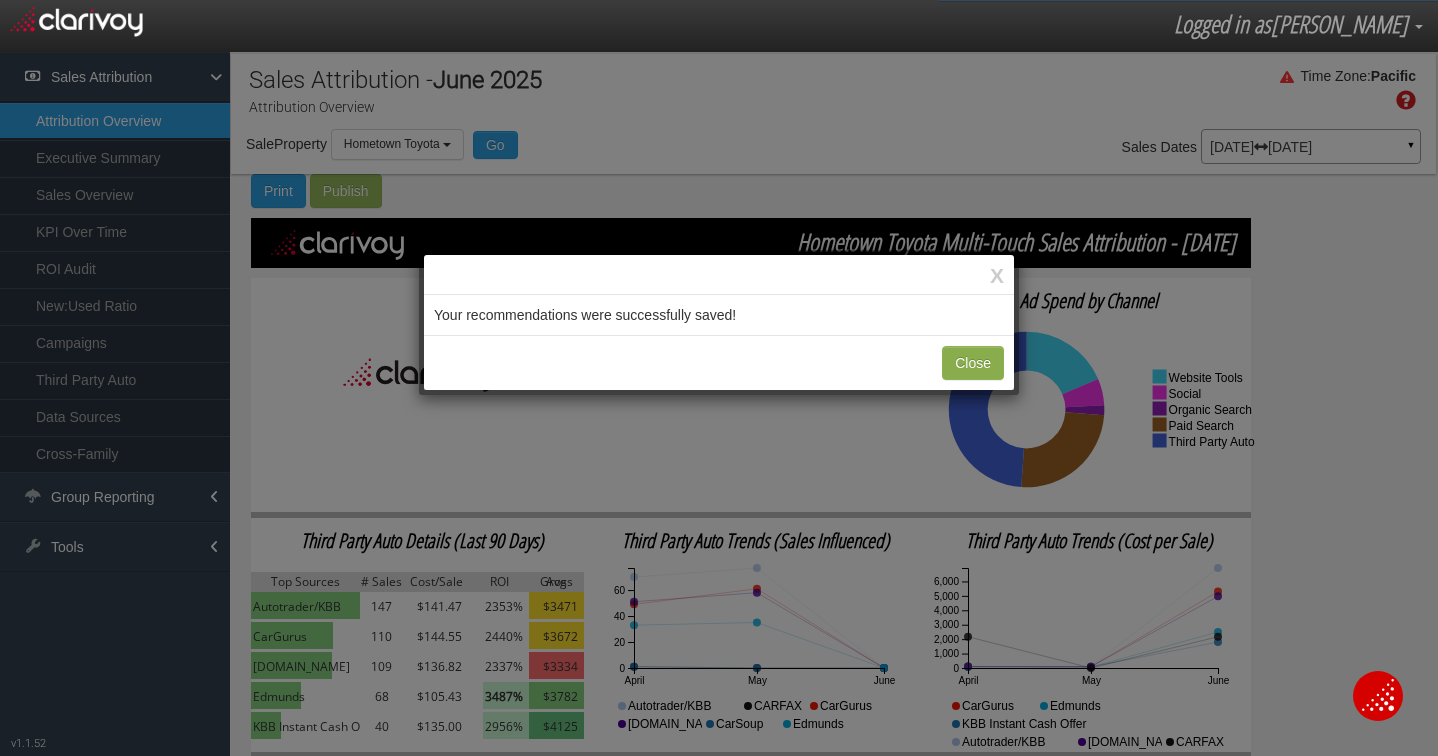 click on "Close" at bounding box center [973, 363] 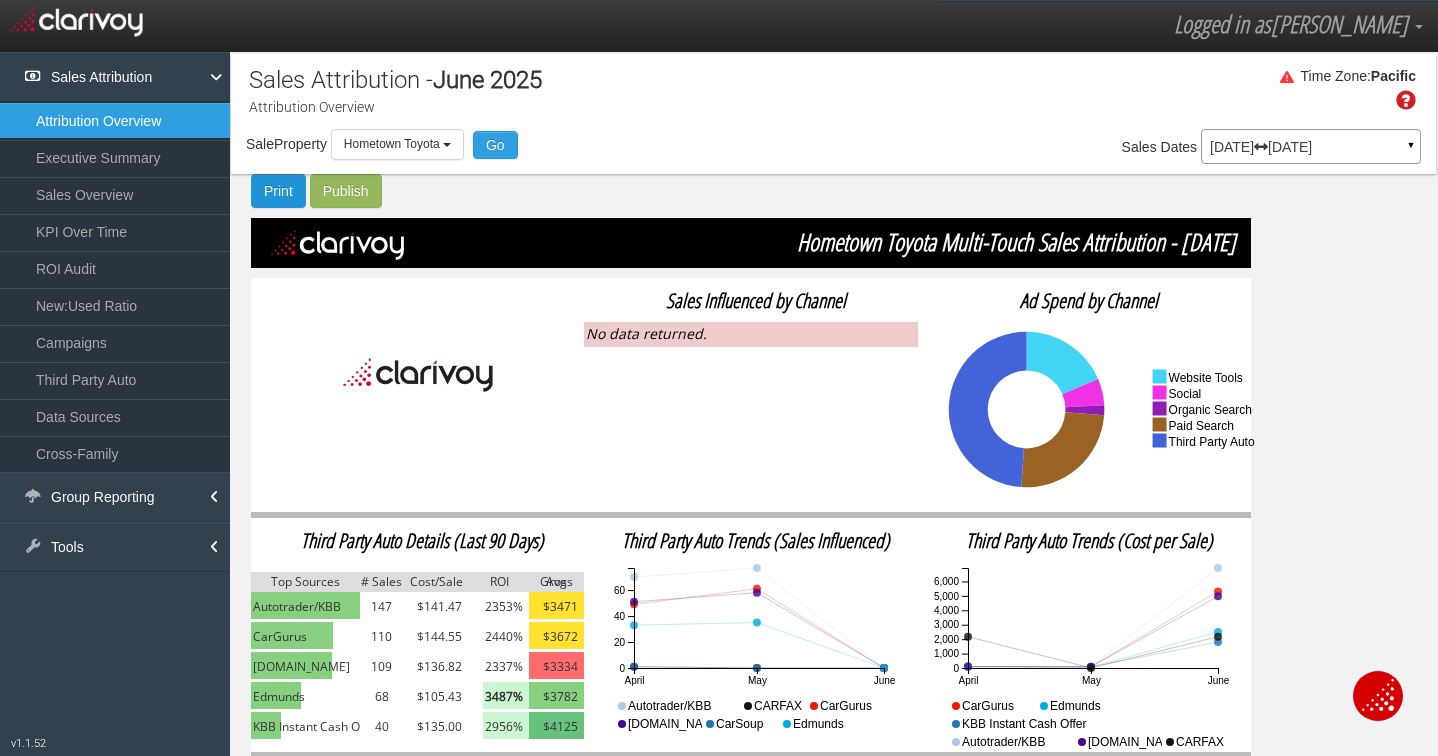 click on "Print" at bounding box center (278, 191) 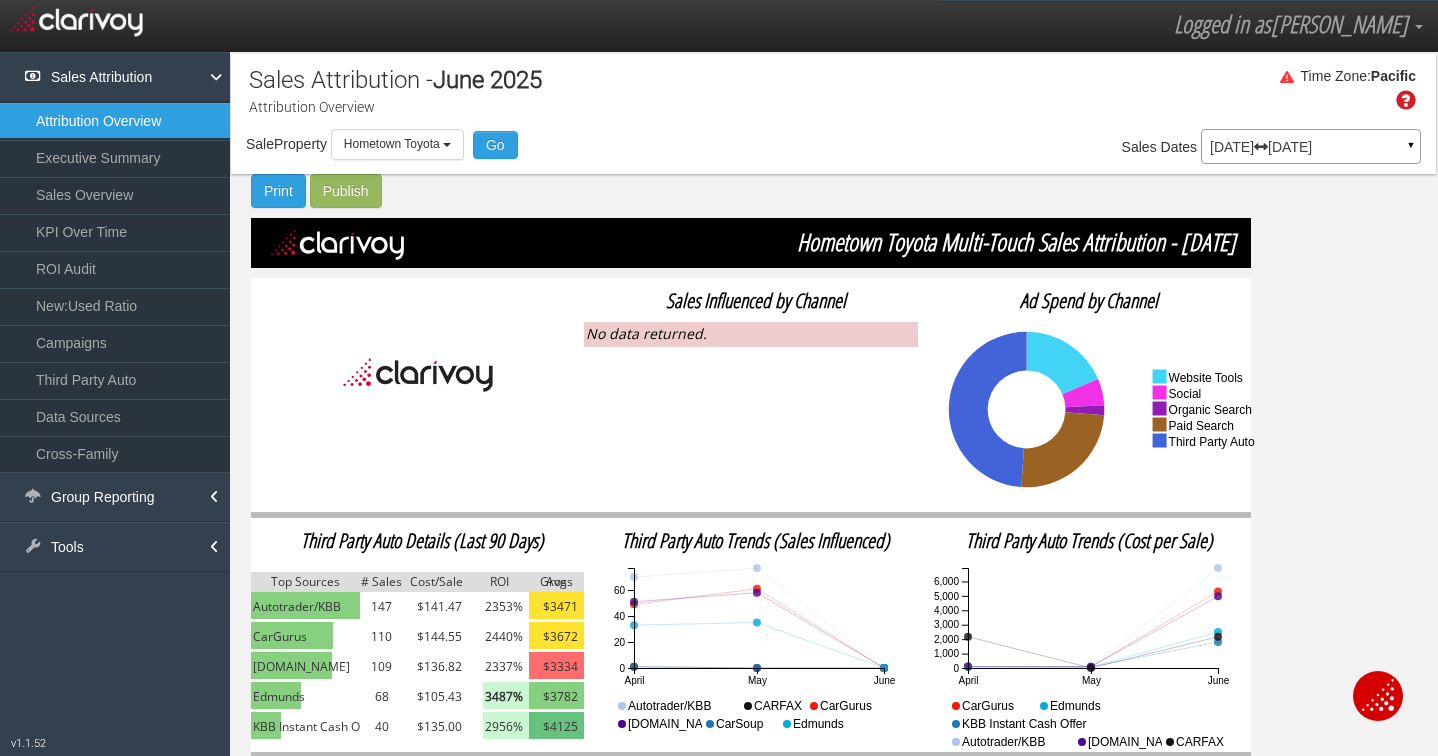 scroll, scrollTop: 0, scrollLeft: 0, axis: both 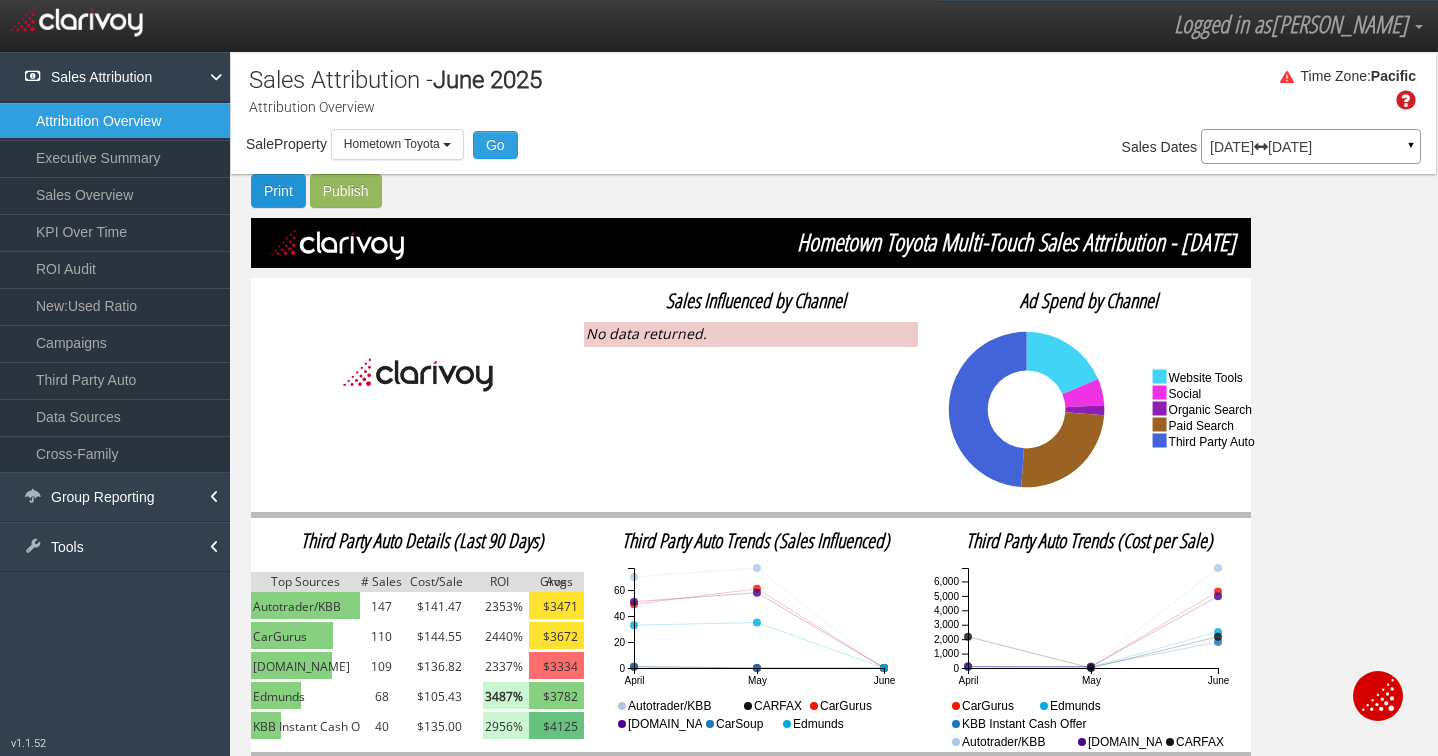 click on "Print" at bounding box center [278, 191] 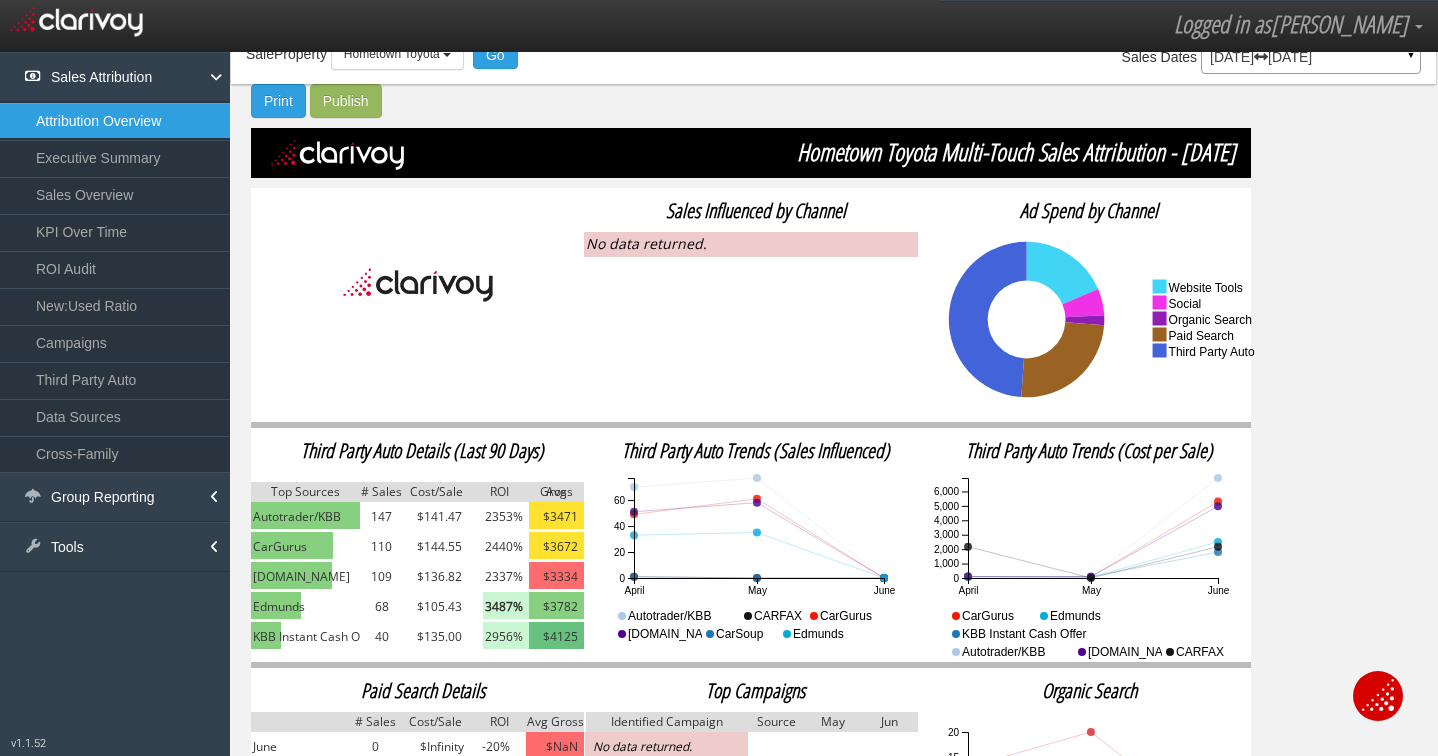 scroll, scrollTop: 64, scrollLeft: 0, axis: vertical 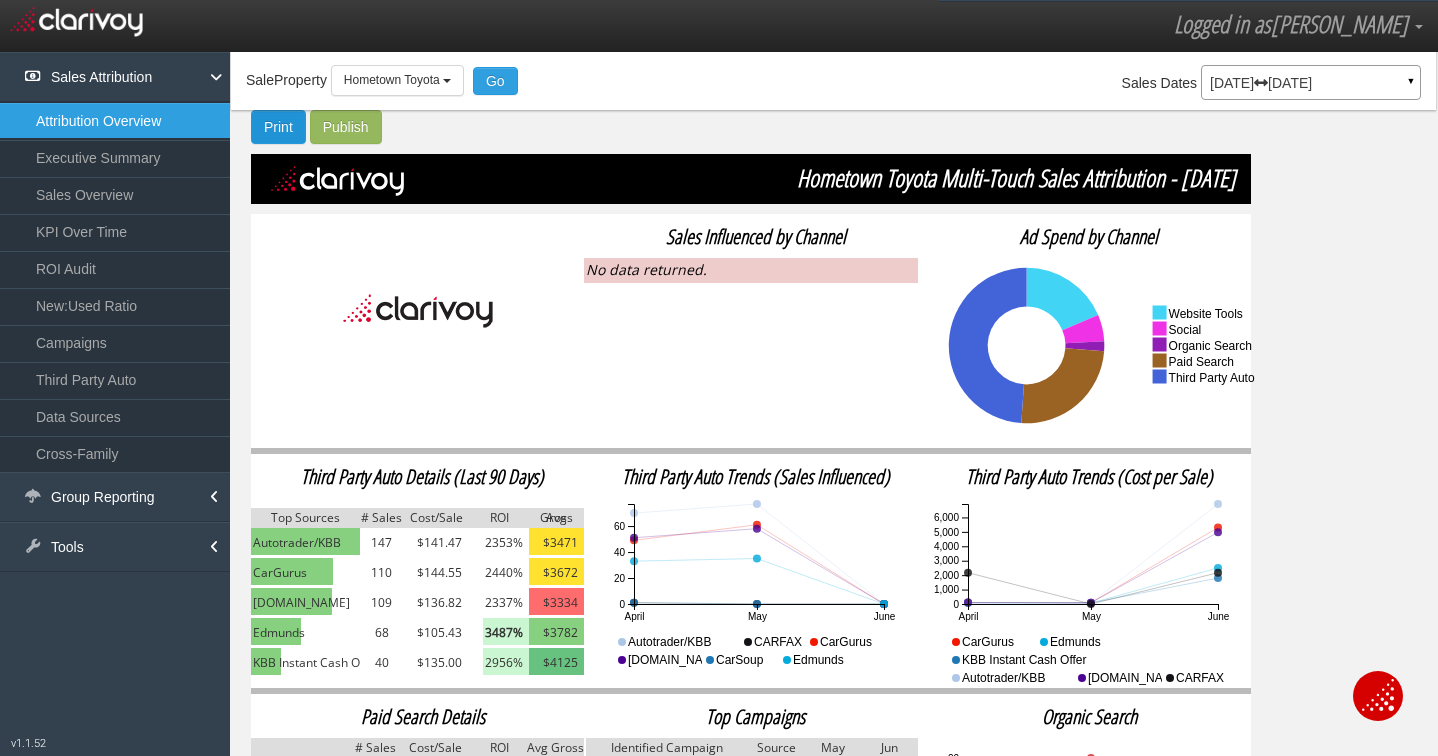 click on "Print" at bounding box center (278, 127) 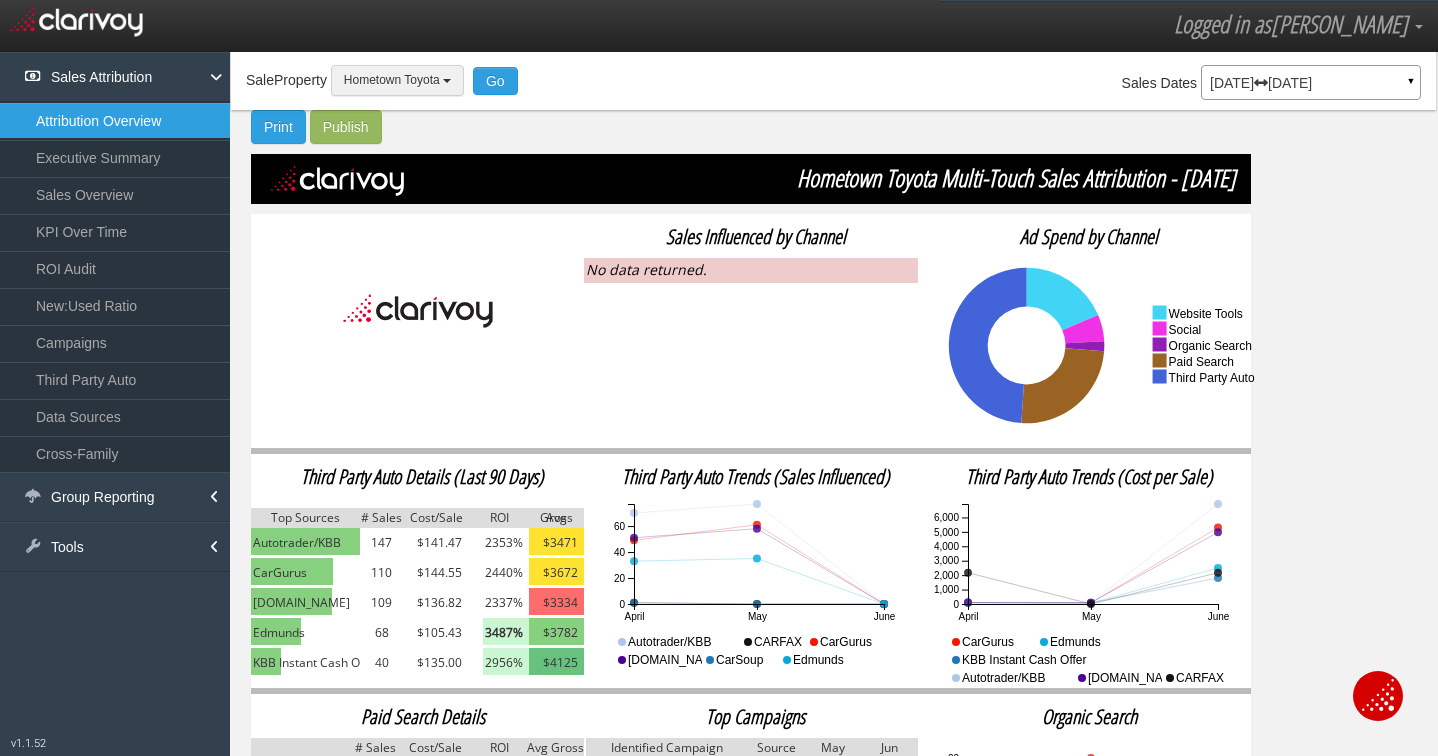 click on "Hometown Toyota" at bounding box center [397, 80] 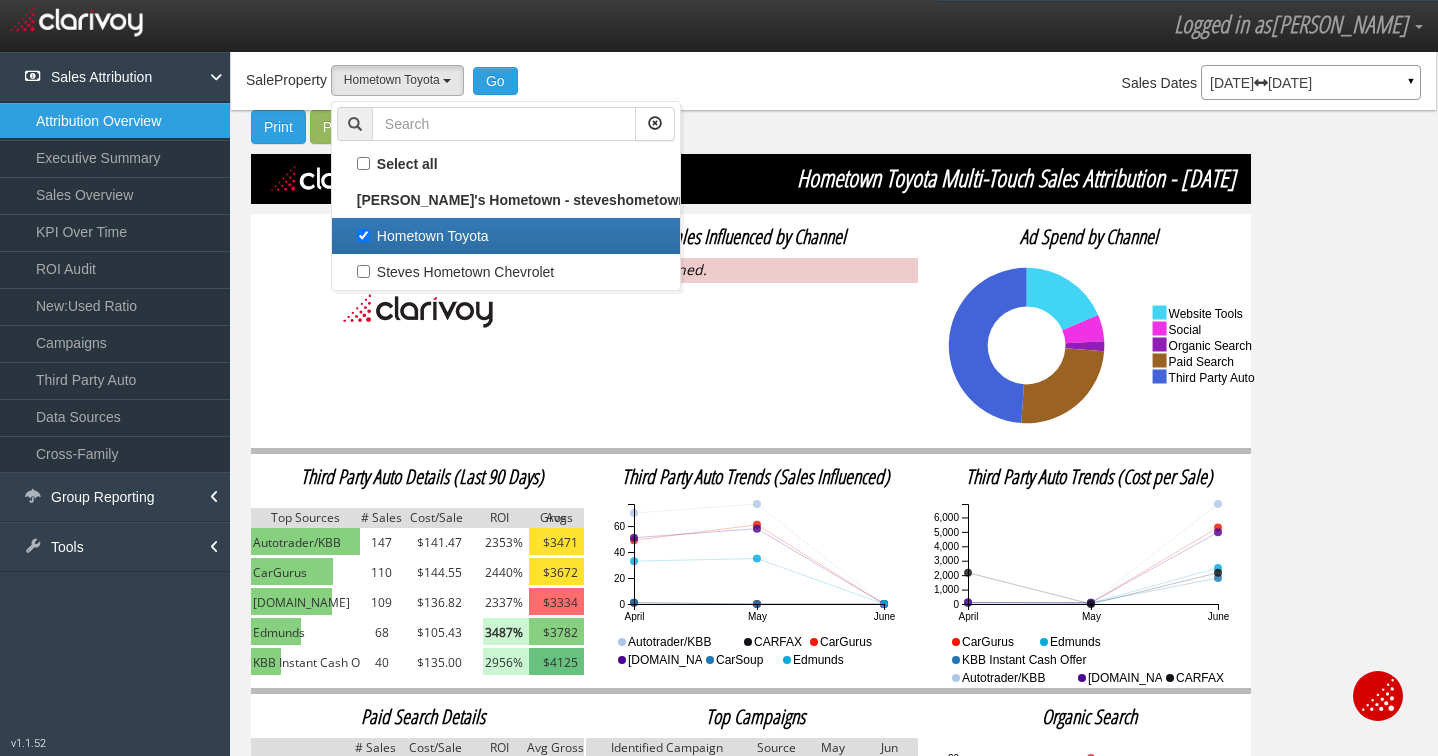 click on "Hometown Toyota" at bounding box center (506, 236) 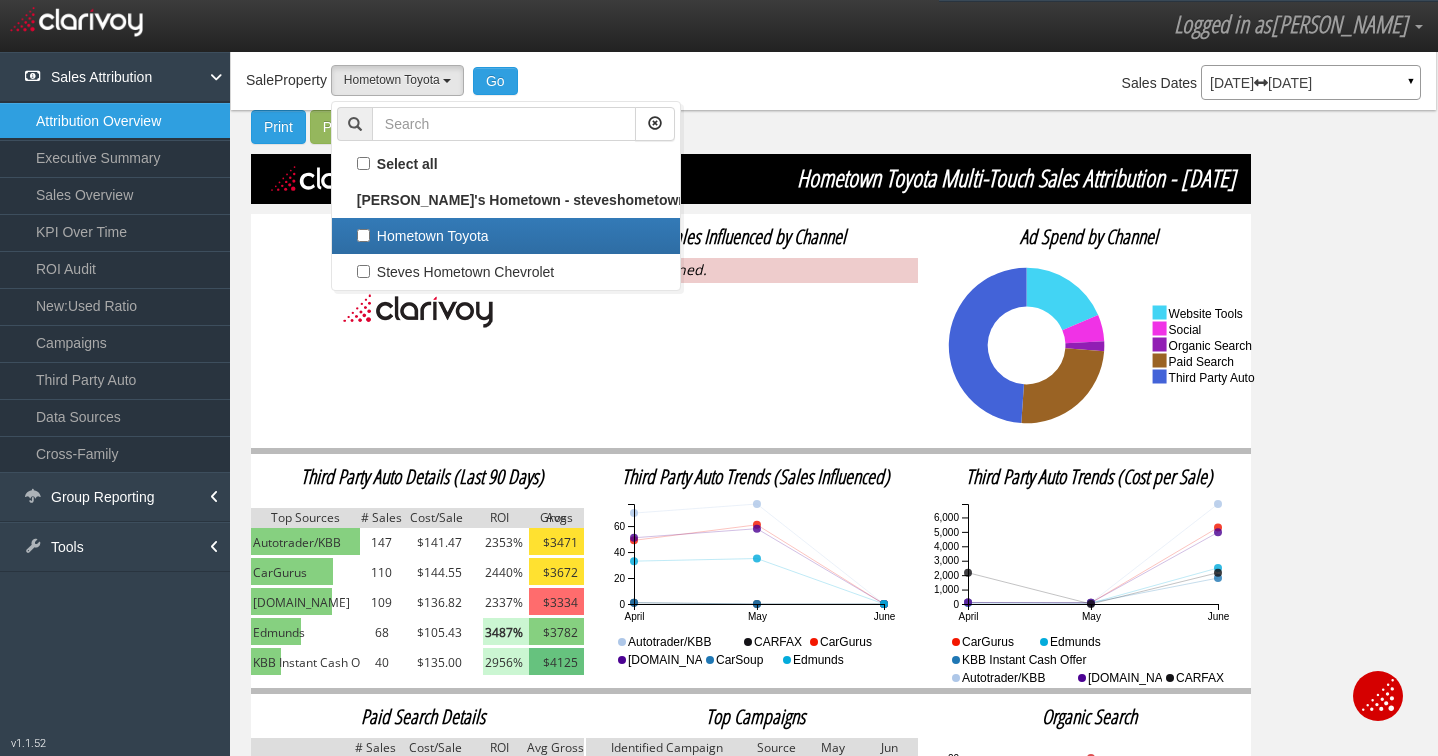 select 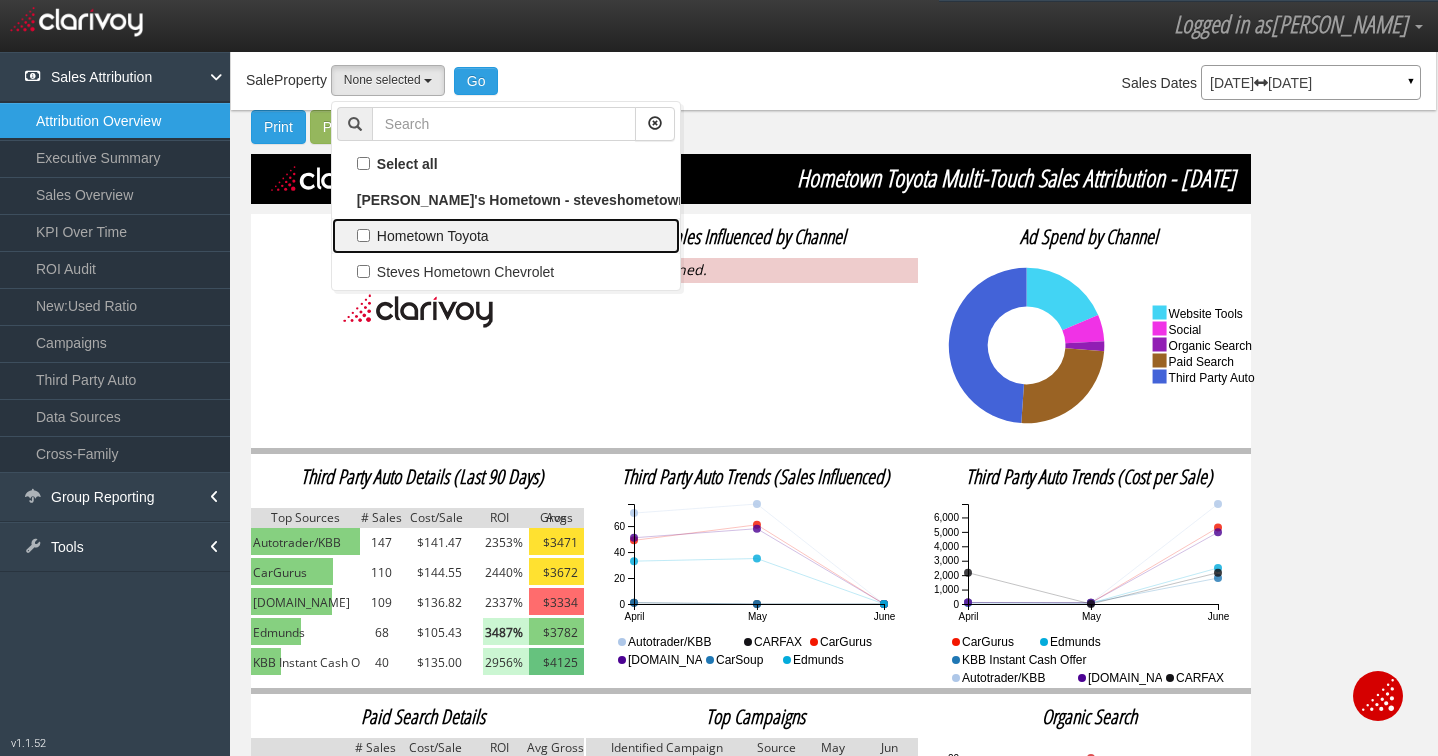 scroll, scrollTop: 17, scrollLeft: 0, axis: vertical 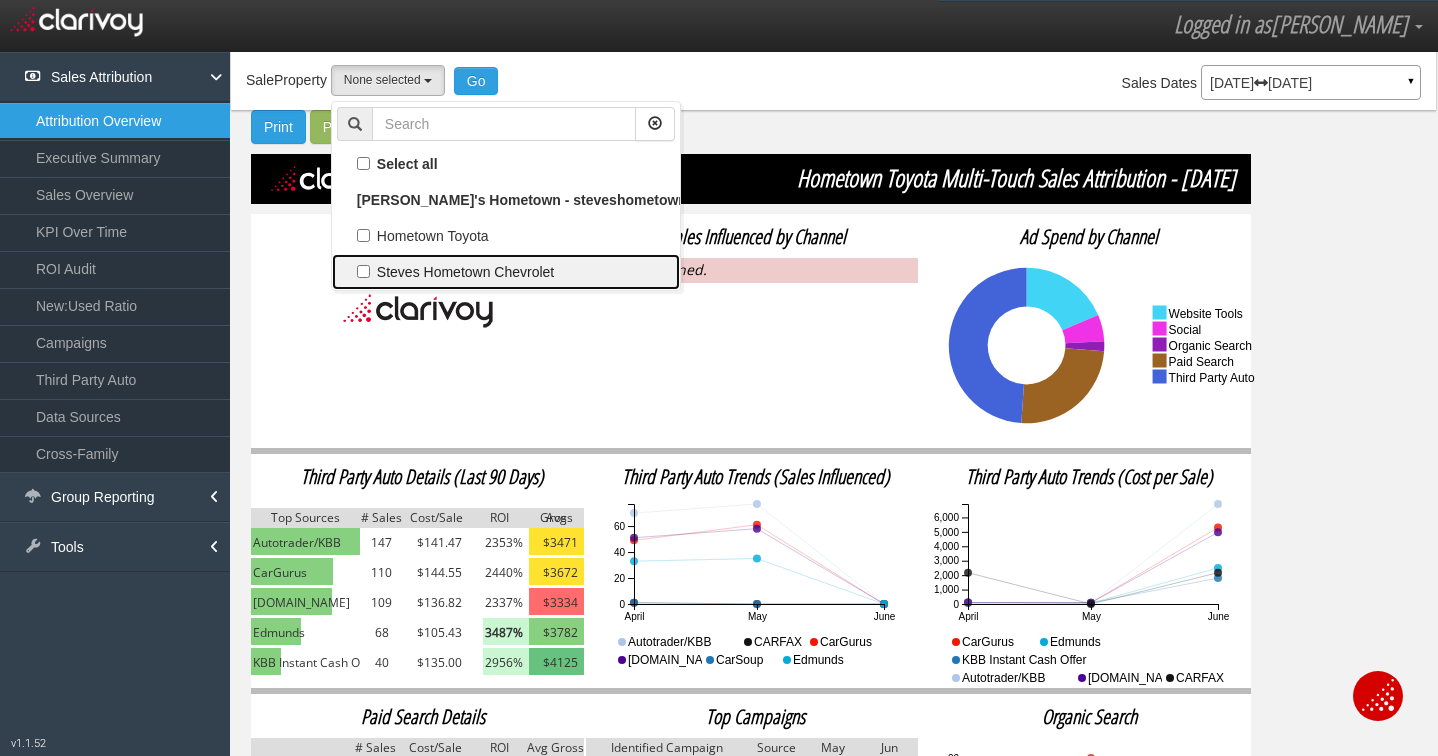 click on "Steves Hometown Chevrolet" at bounding box center (506, 272) 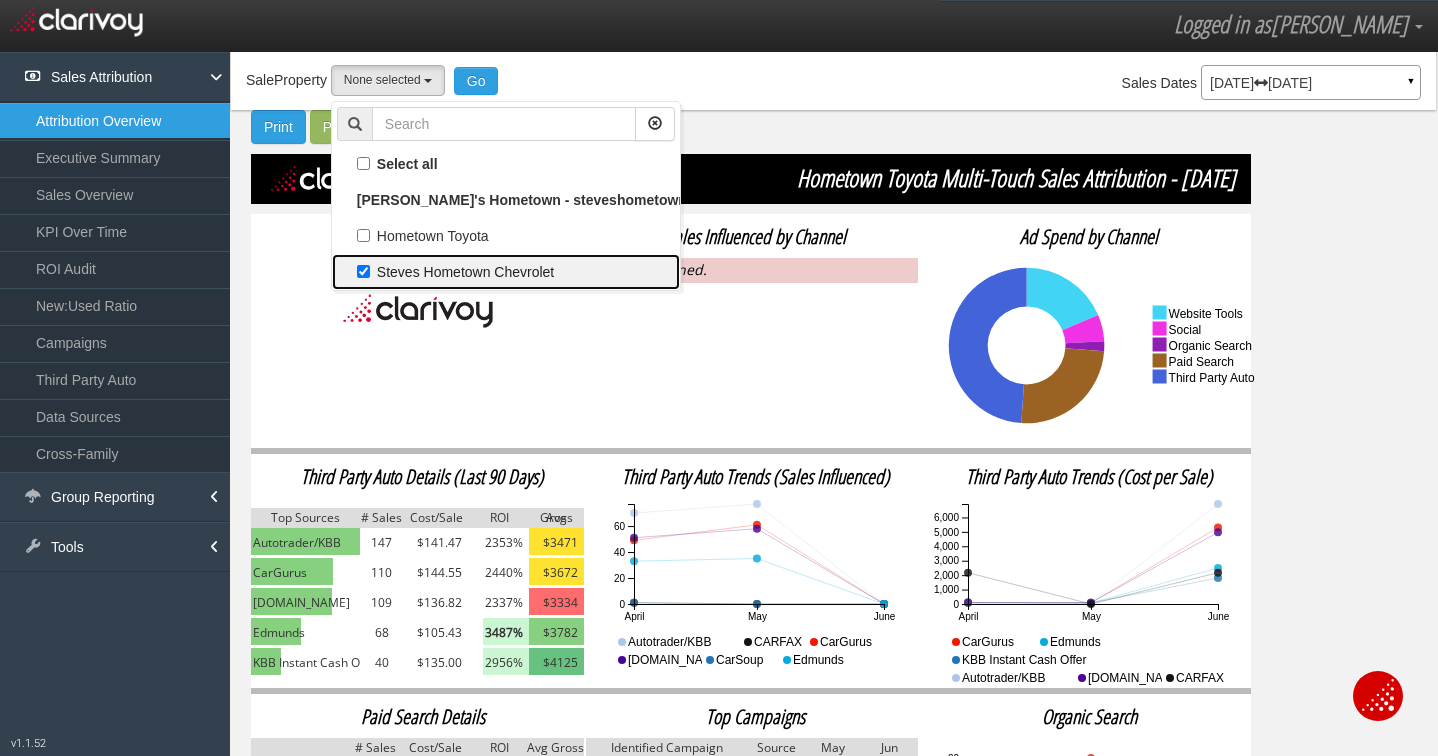 select on "object:423" 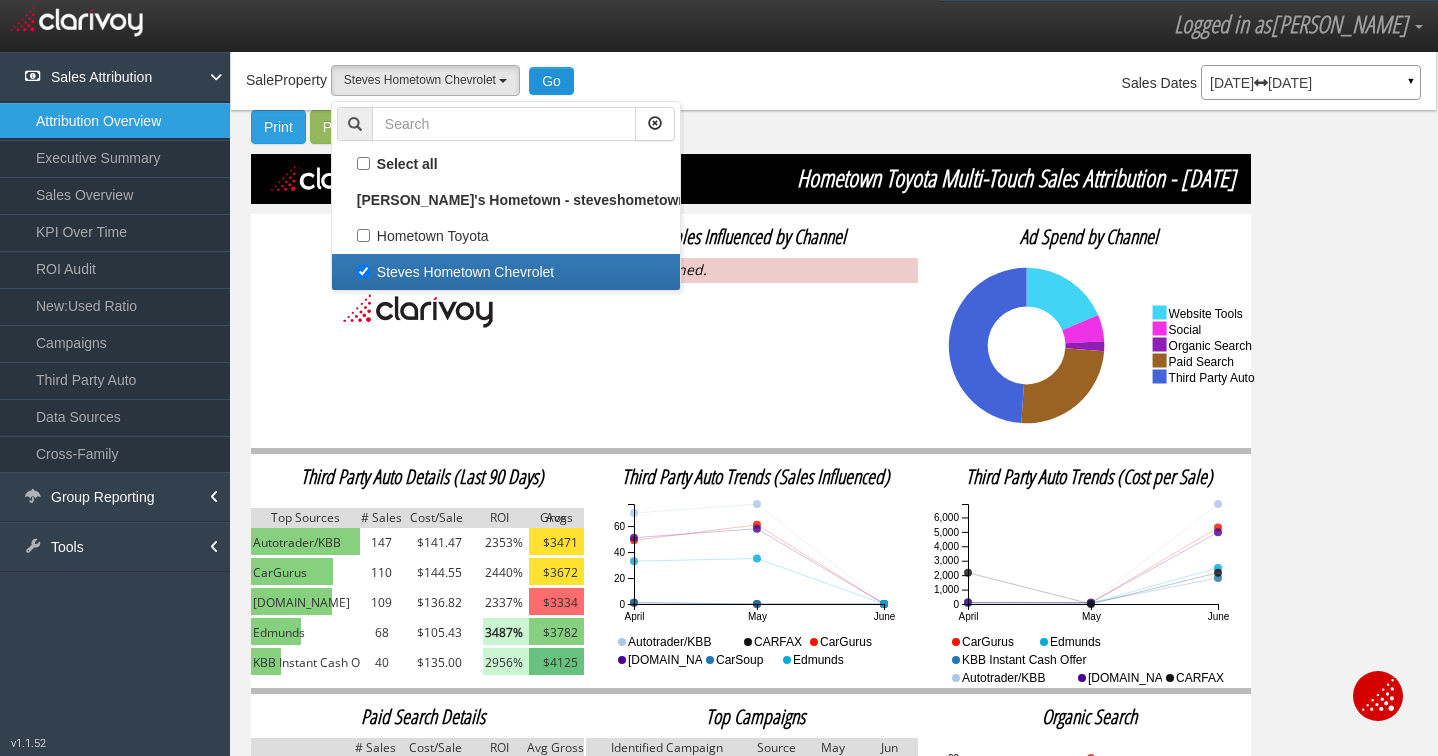 click on "Go" at bounding box center [551, 81] 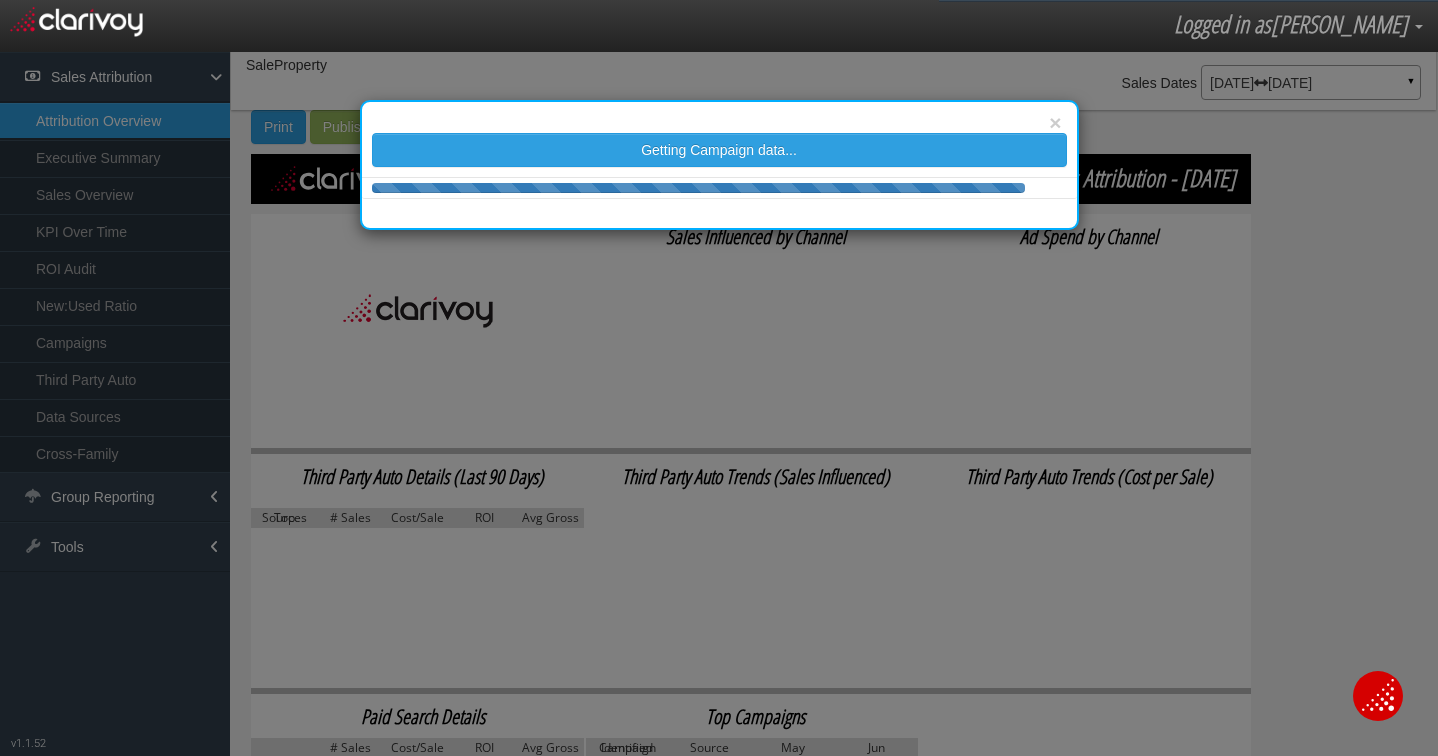select on "object:479" 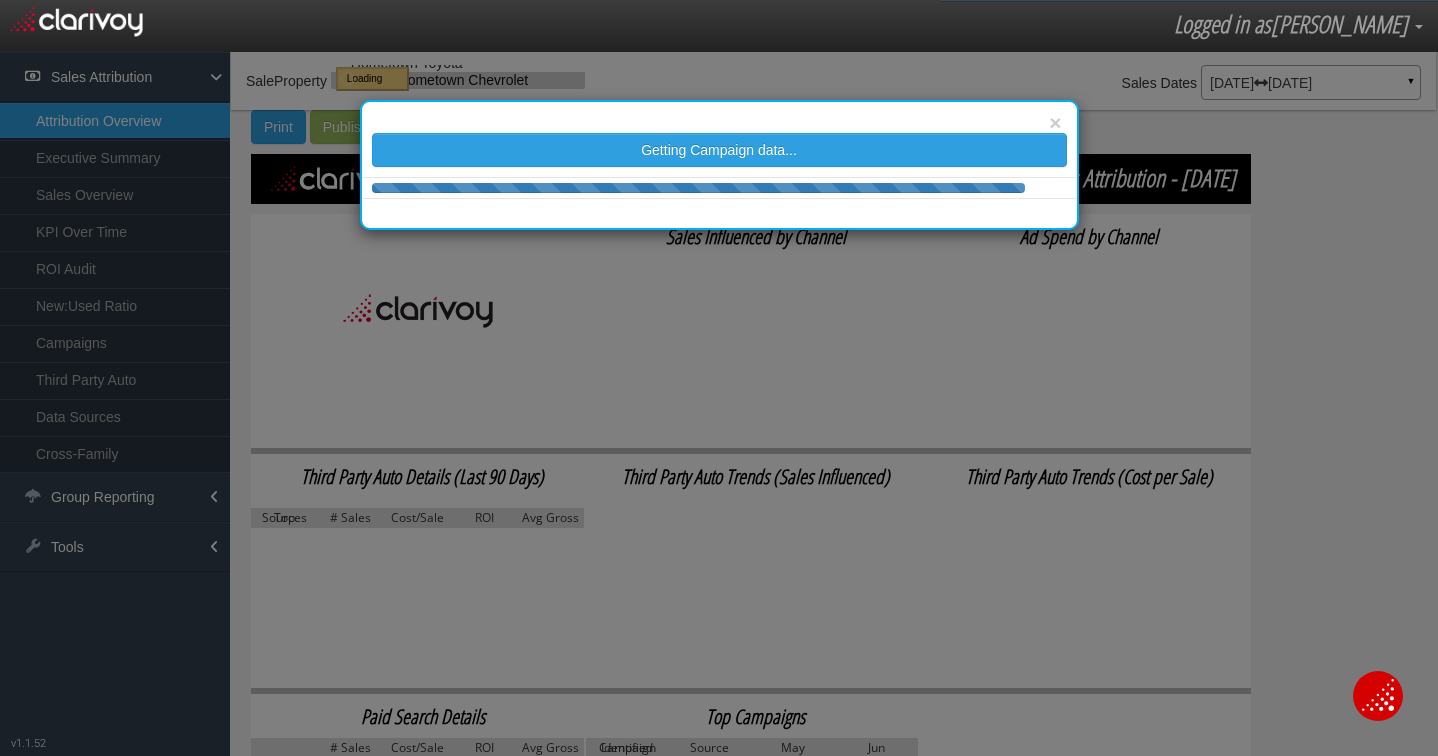 select on "object:479" 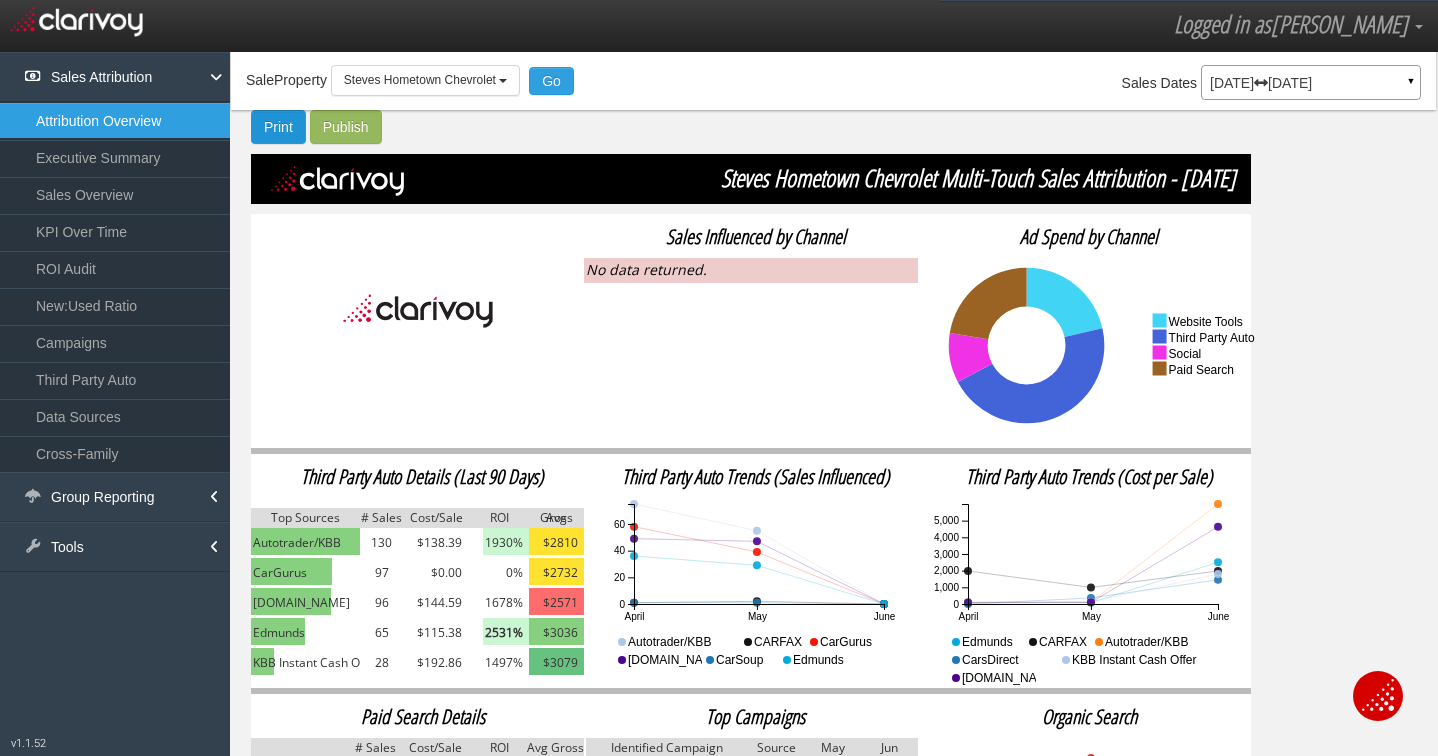 click on "Print" at bounding box center (278, 127) 